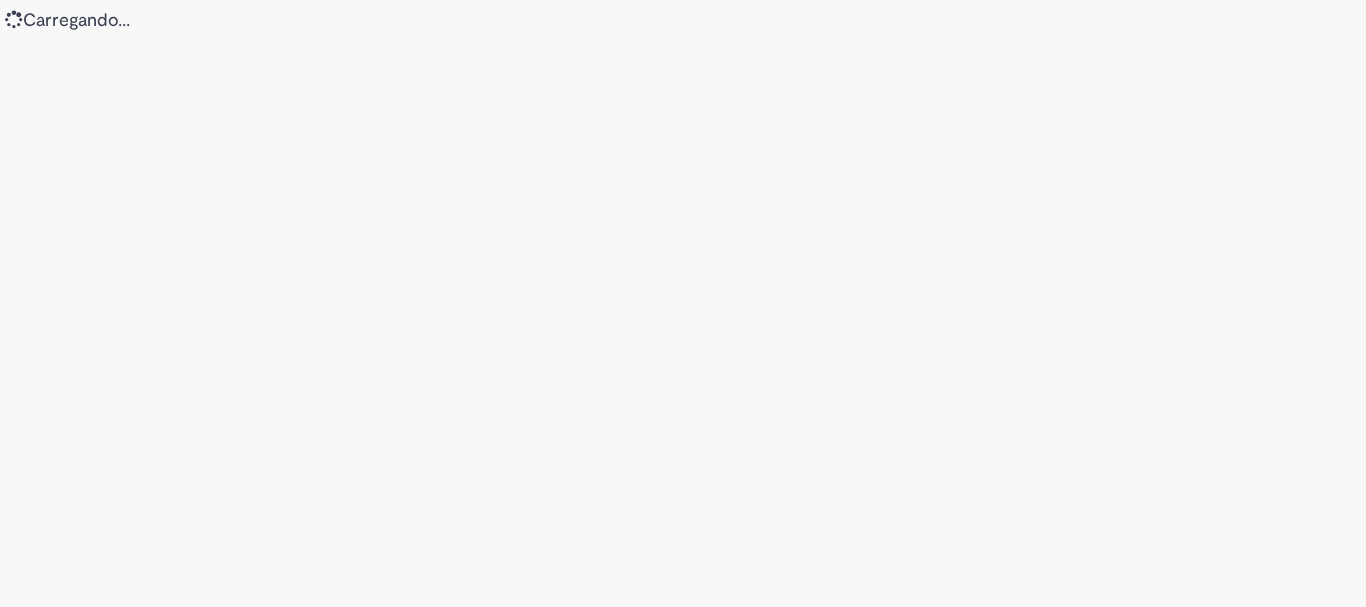 scroll, scrollTop: 0, scrollLeft: 0, axis: both 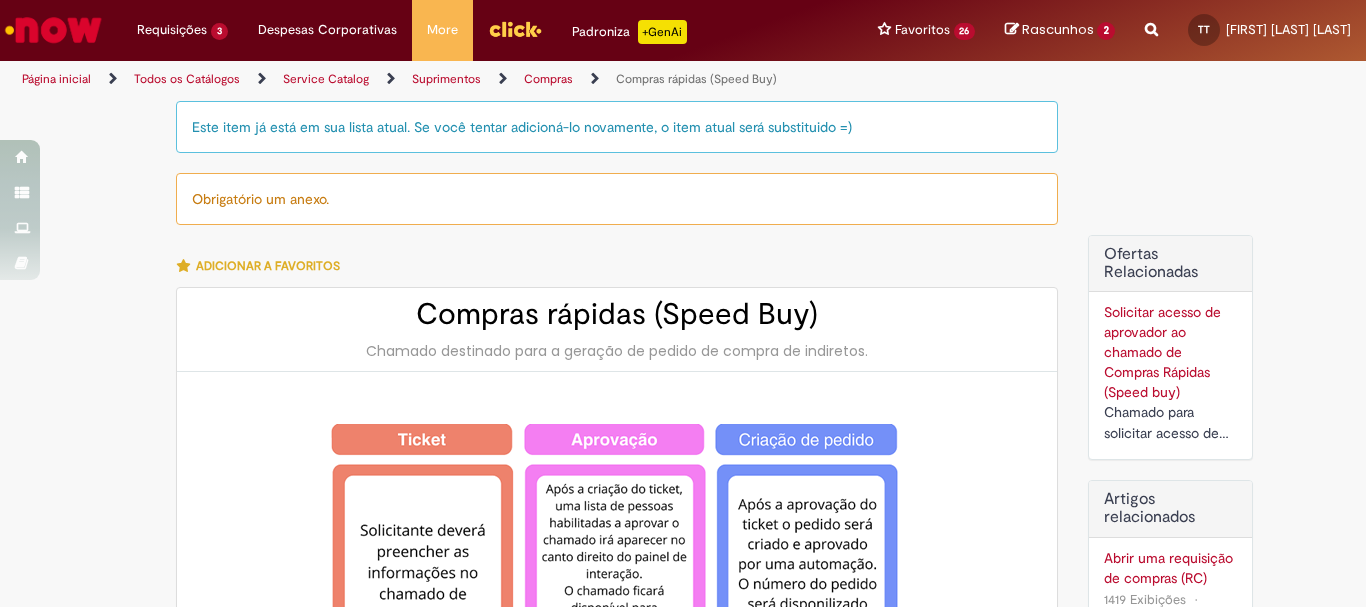 type on "********" 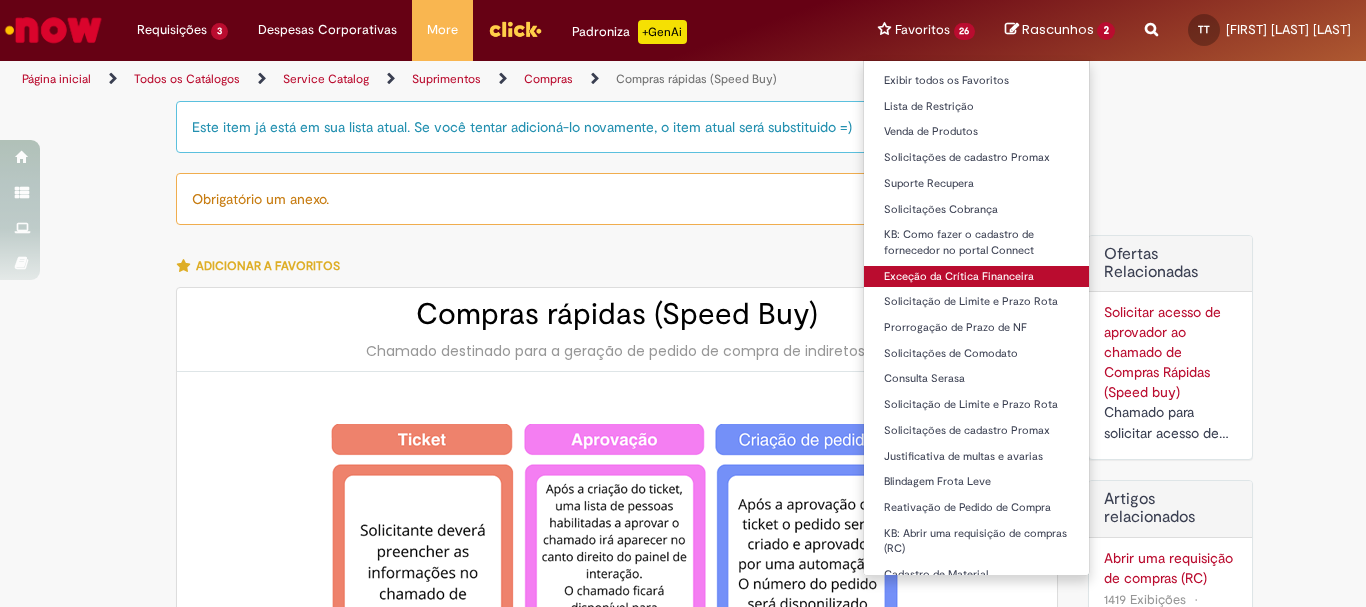 click on "Exceção da Crítica Financeira" at bounding box center (977, 277) 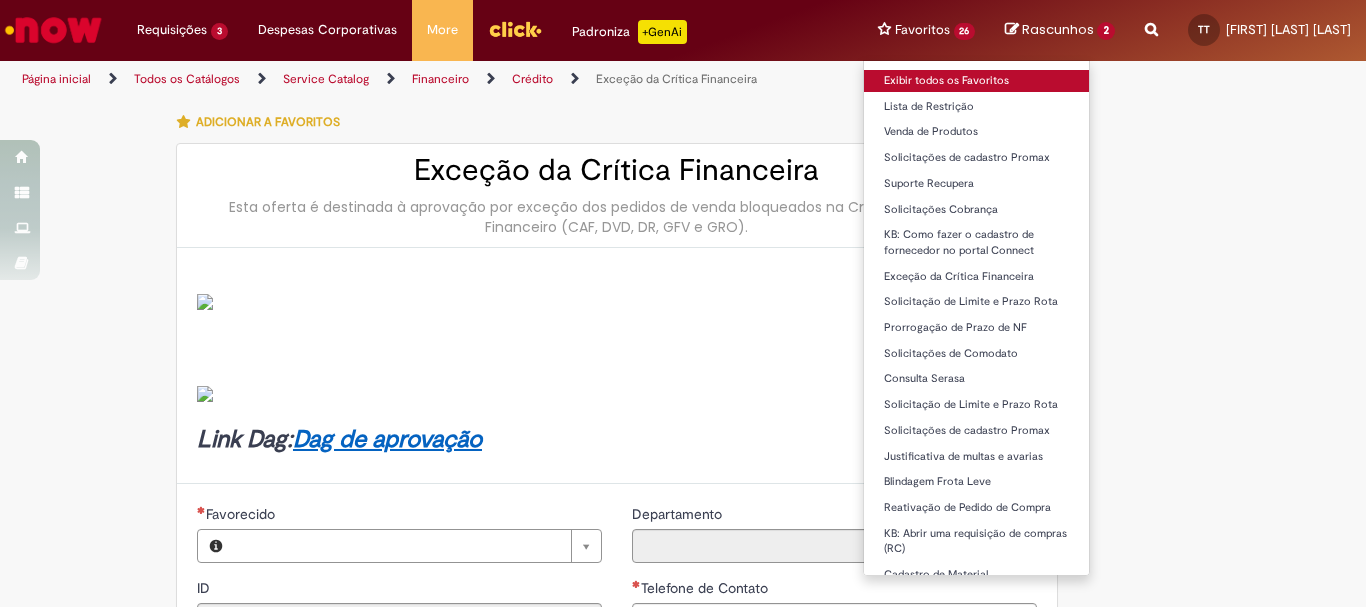 type on "********" 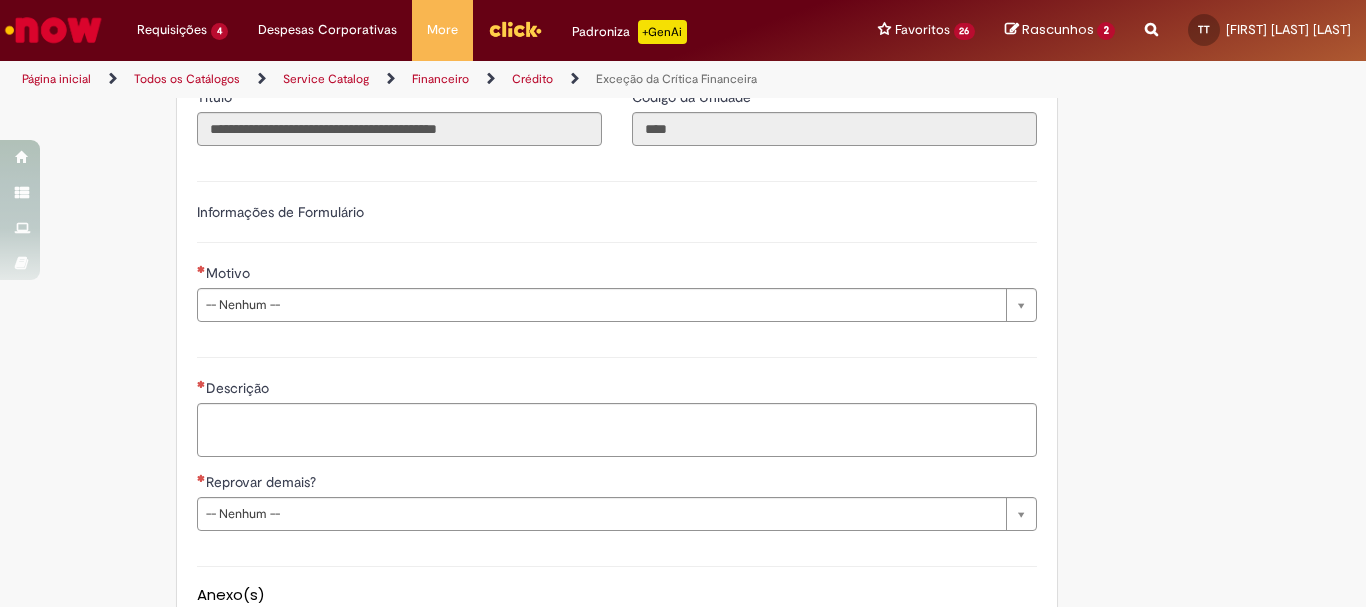 scroll, scrollTop: 618, scrollLeft: 0, axis: vertical 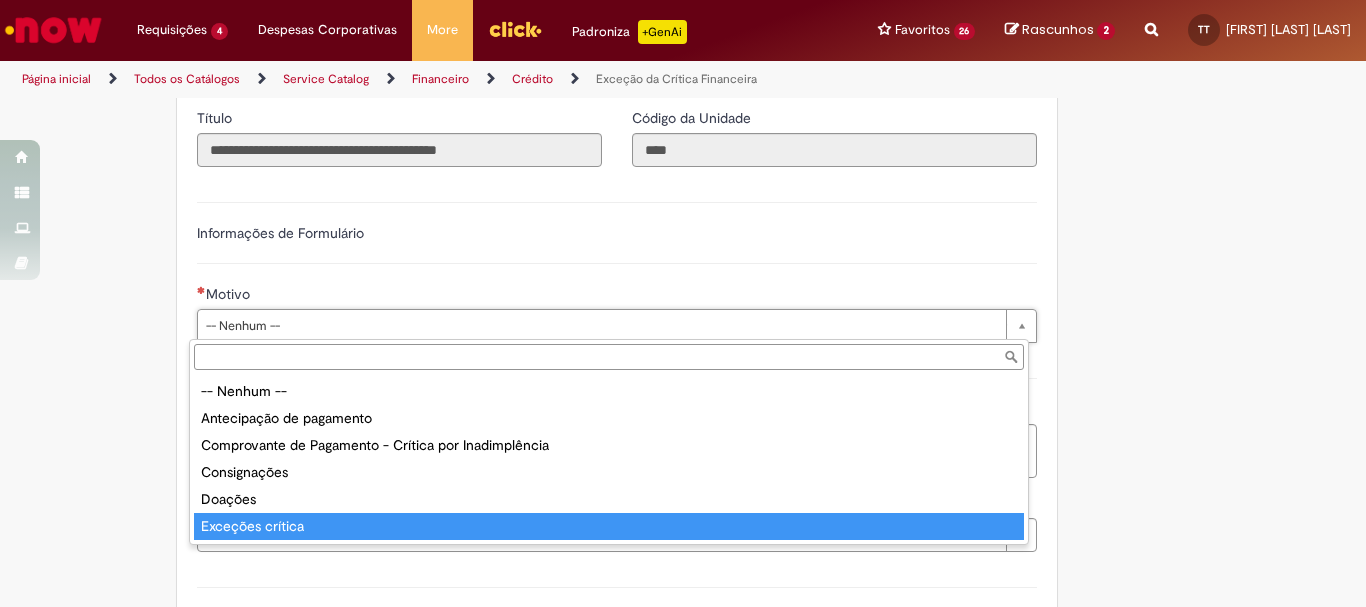 type on "**********" 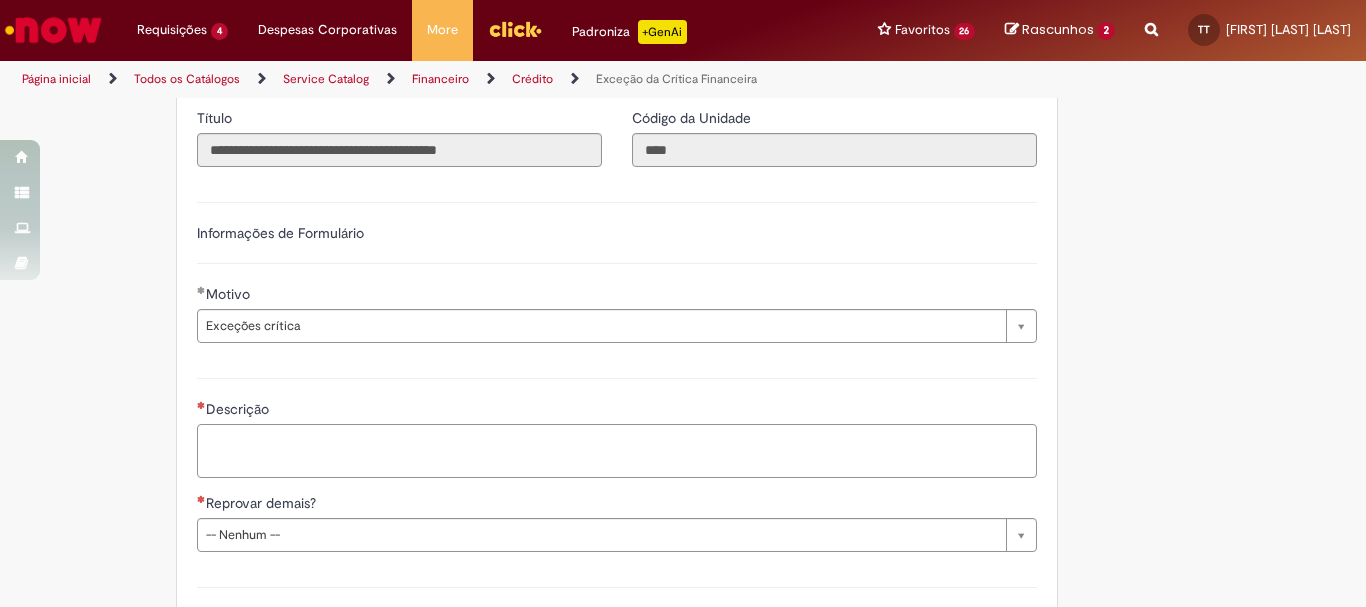 click on "Descrição" at bounding box center [617, 451] 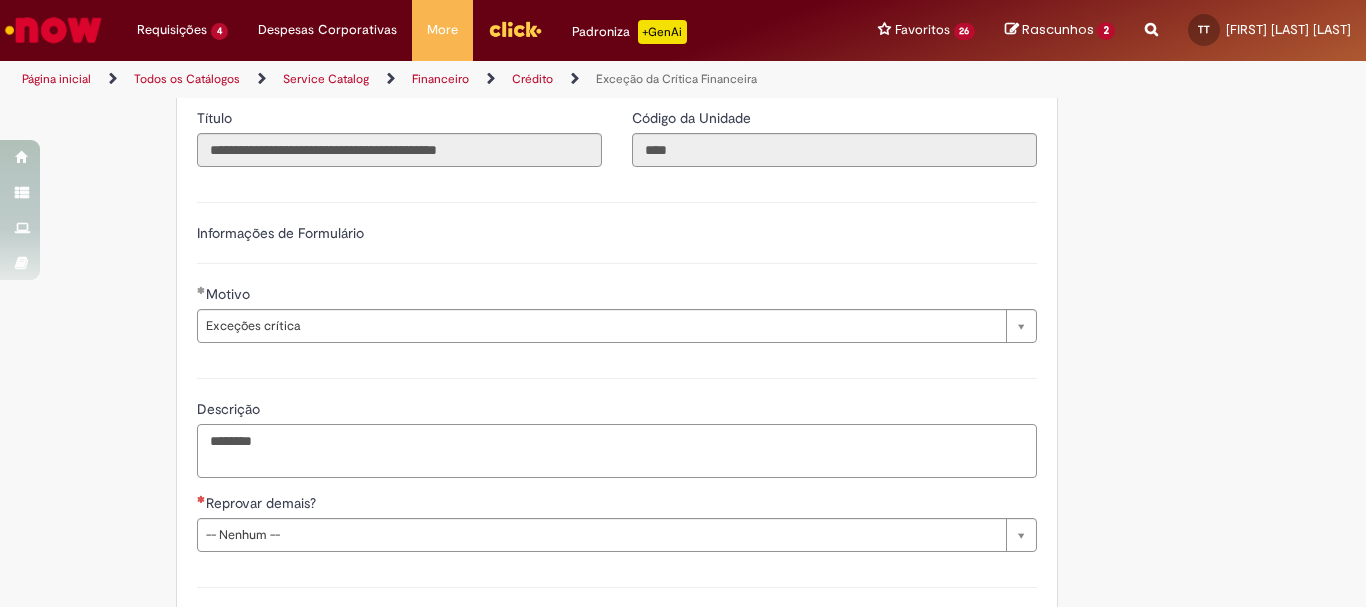 paste on "*****" 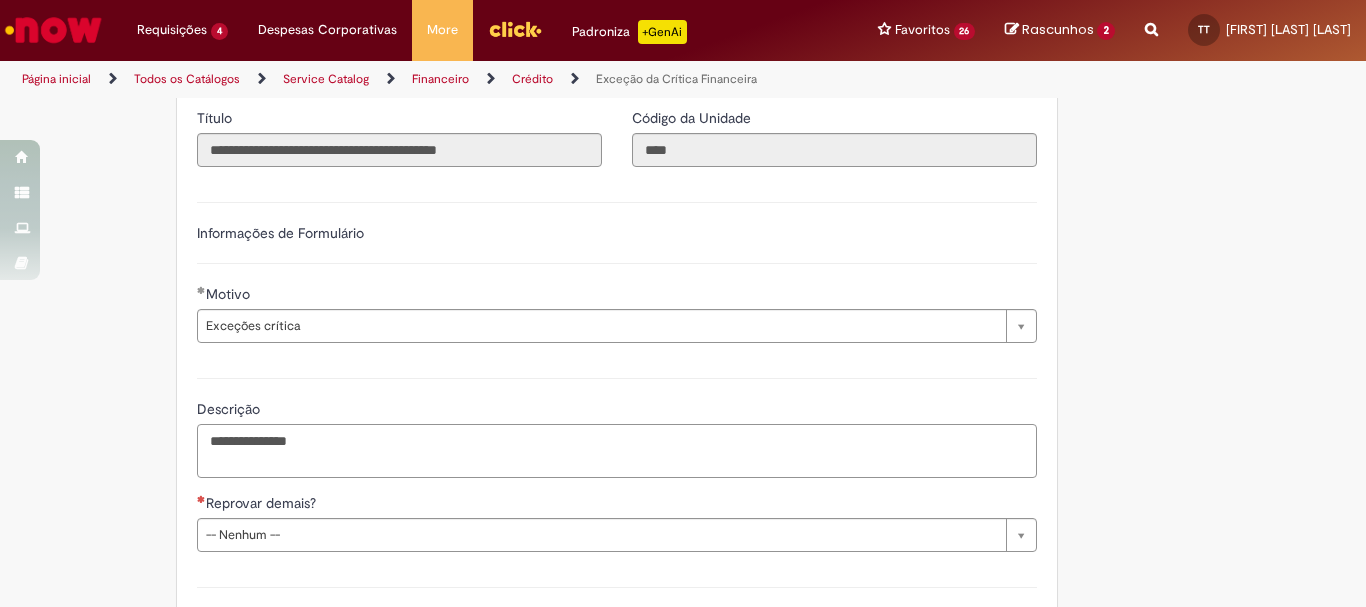 paste on "*****" 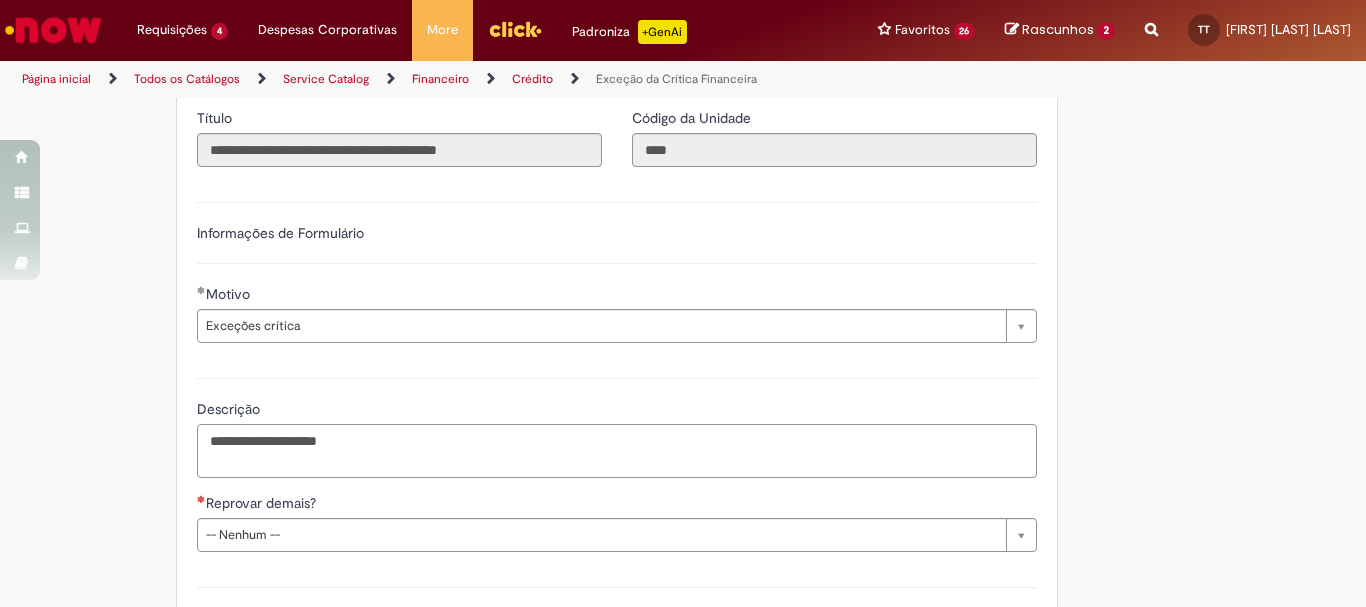 type on "**********" 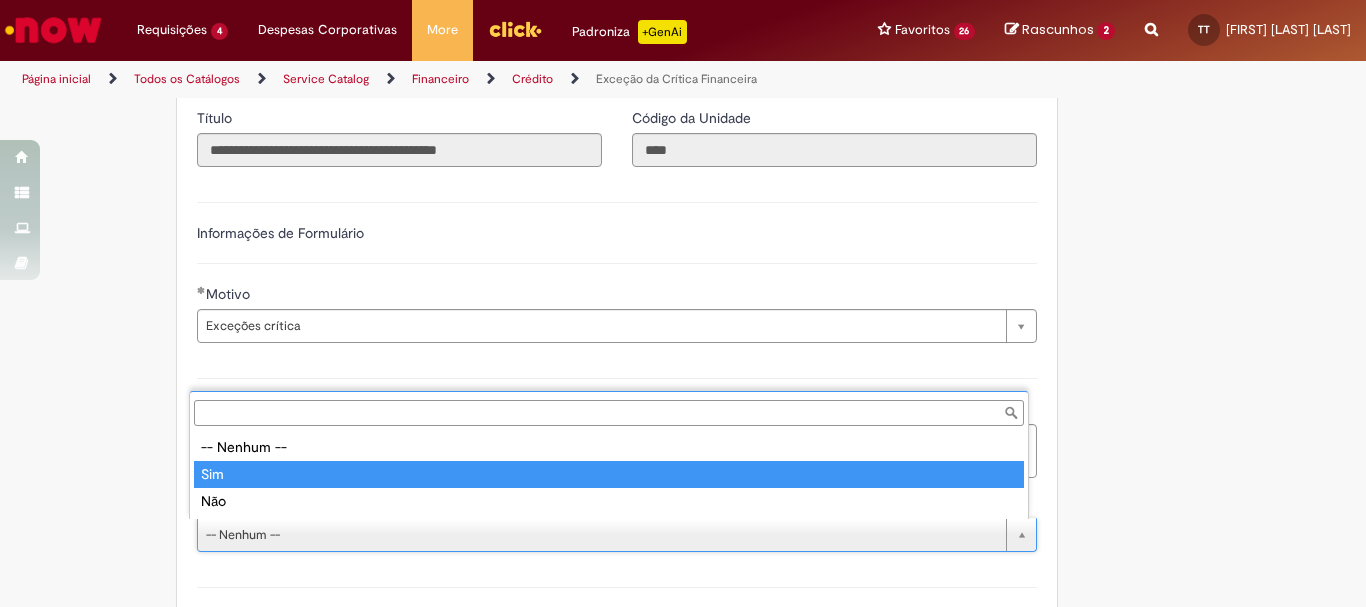 type on "***" 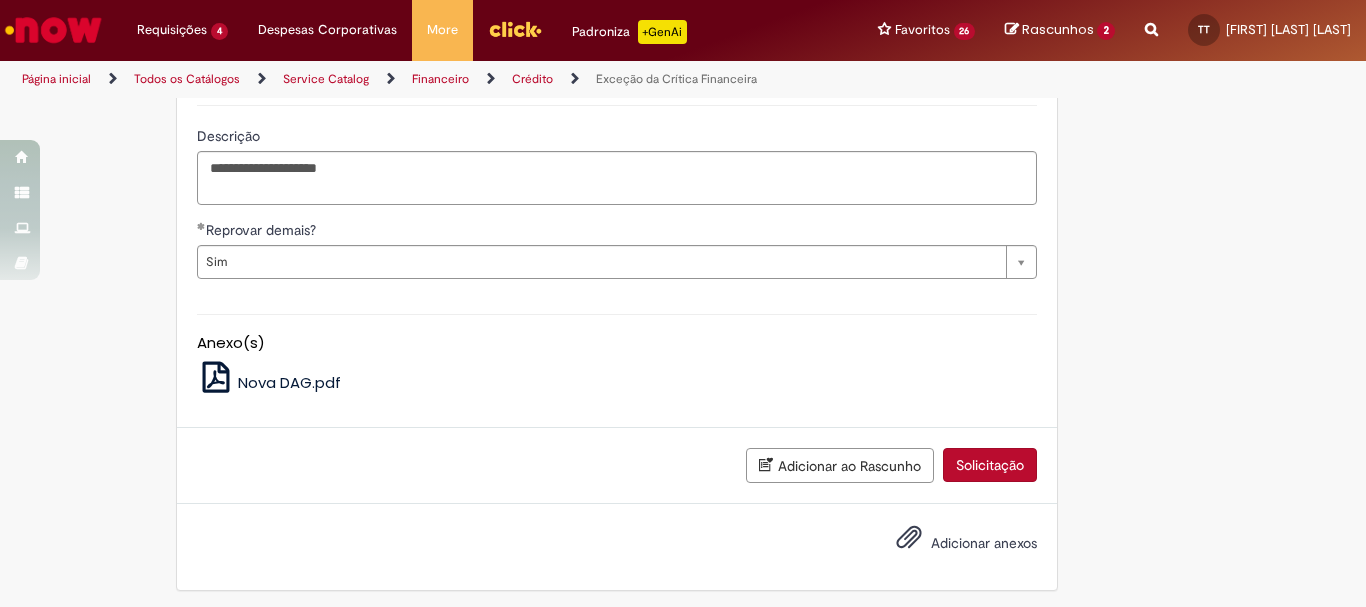 scroll, scrollTop: 897, scrollLeft: 0, axis: vertical 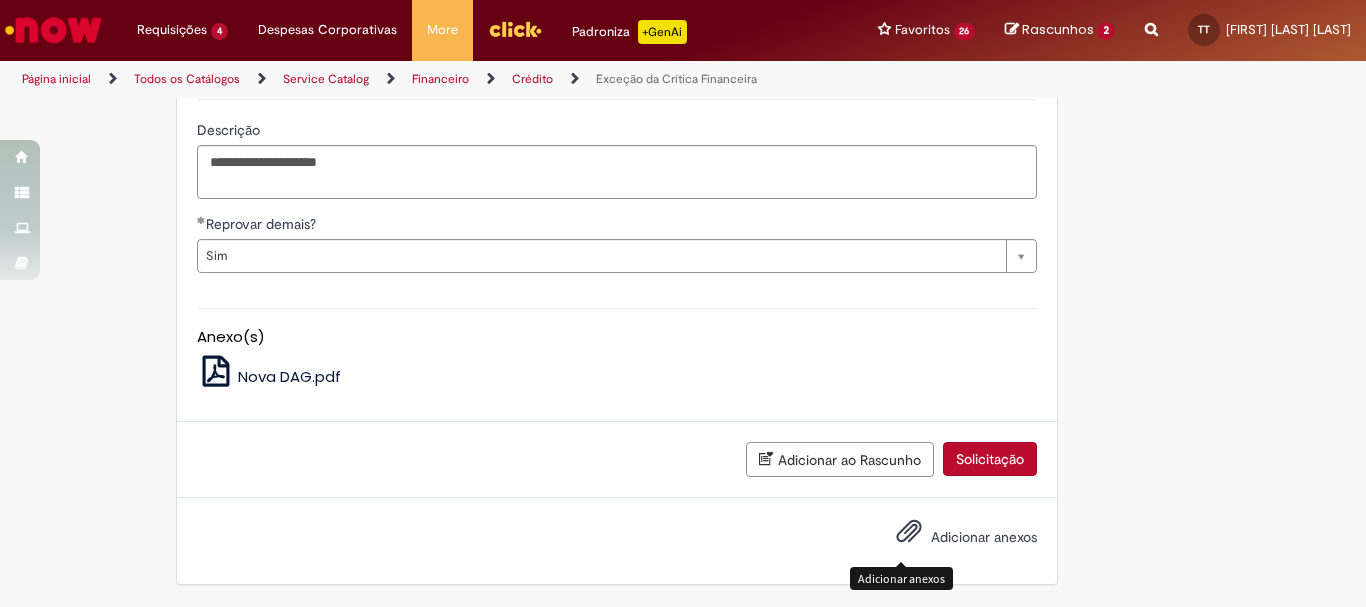 click at bounding box center (909, 532) 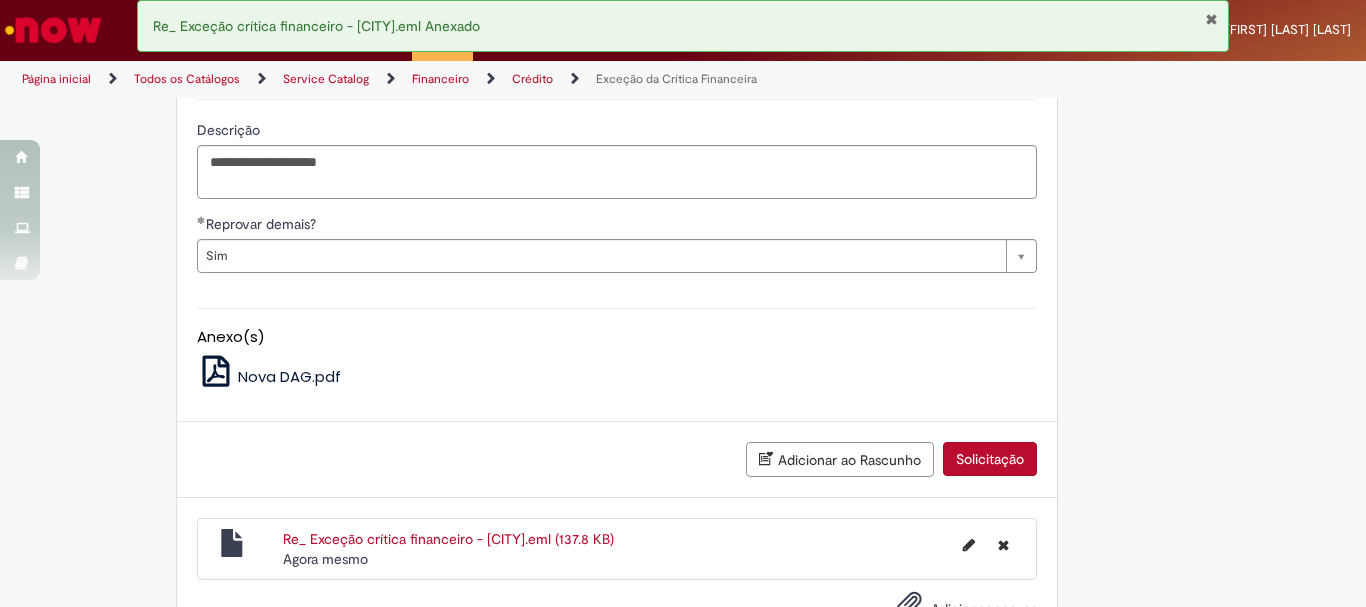 click on "Solicitação" at bounding box center [990, 459] 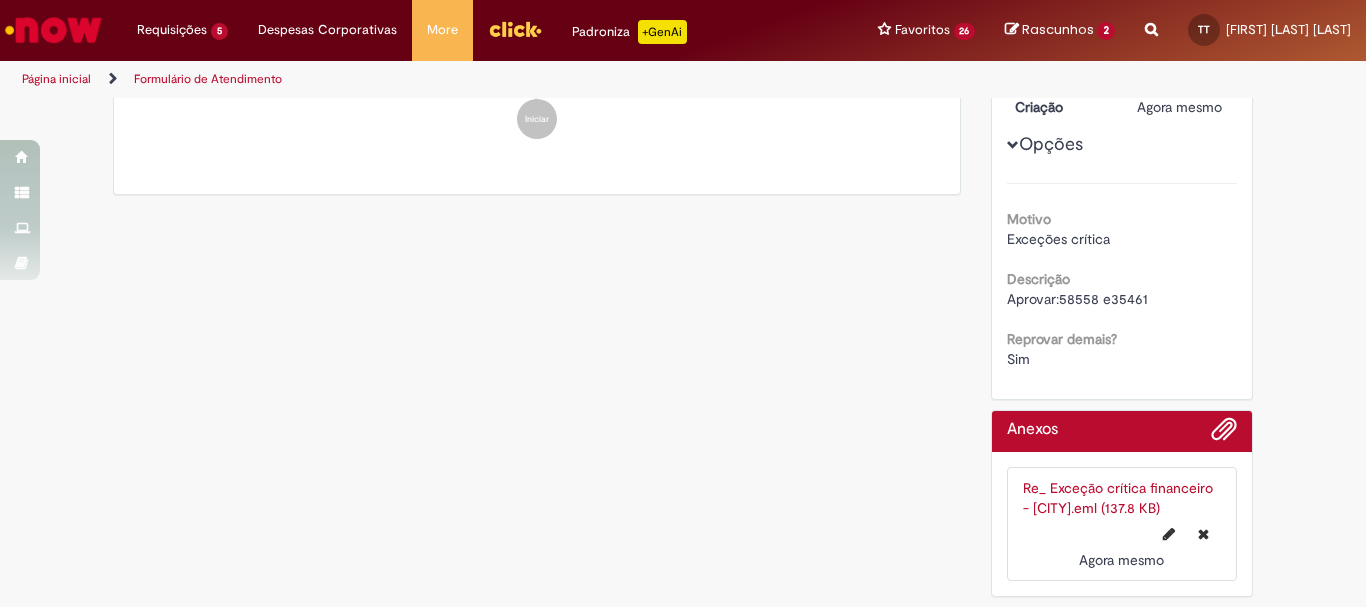 scroll, scrollTop: 0, scrollLeft: 0, axis: both 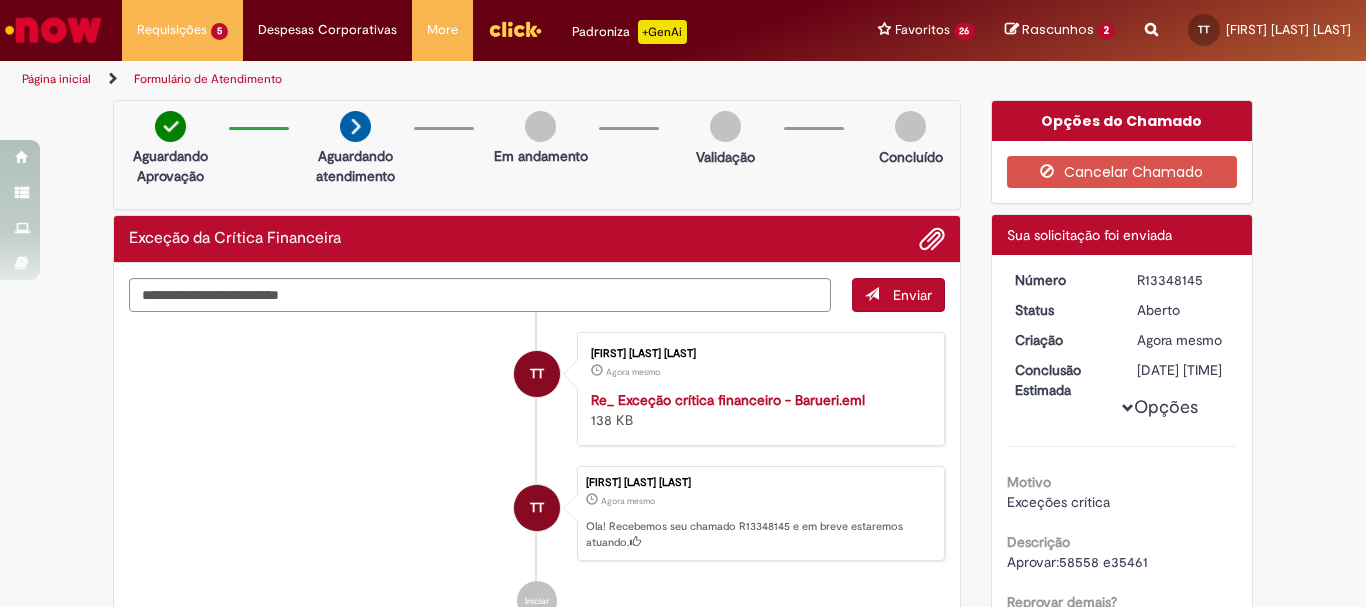 click on "R13348145" at bounding box center (1183, 280) 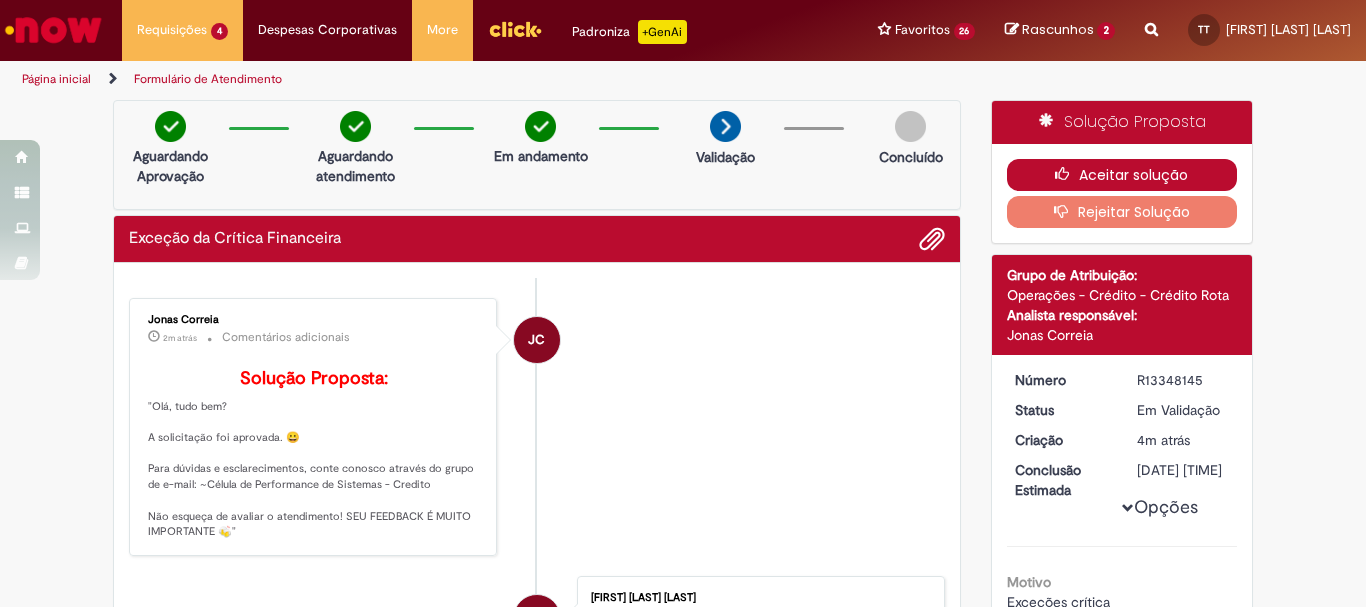 click on "Aceitar solução" at bounding box center [1122, 175] 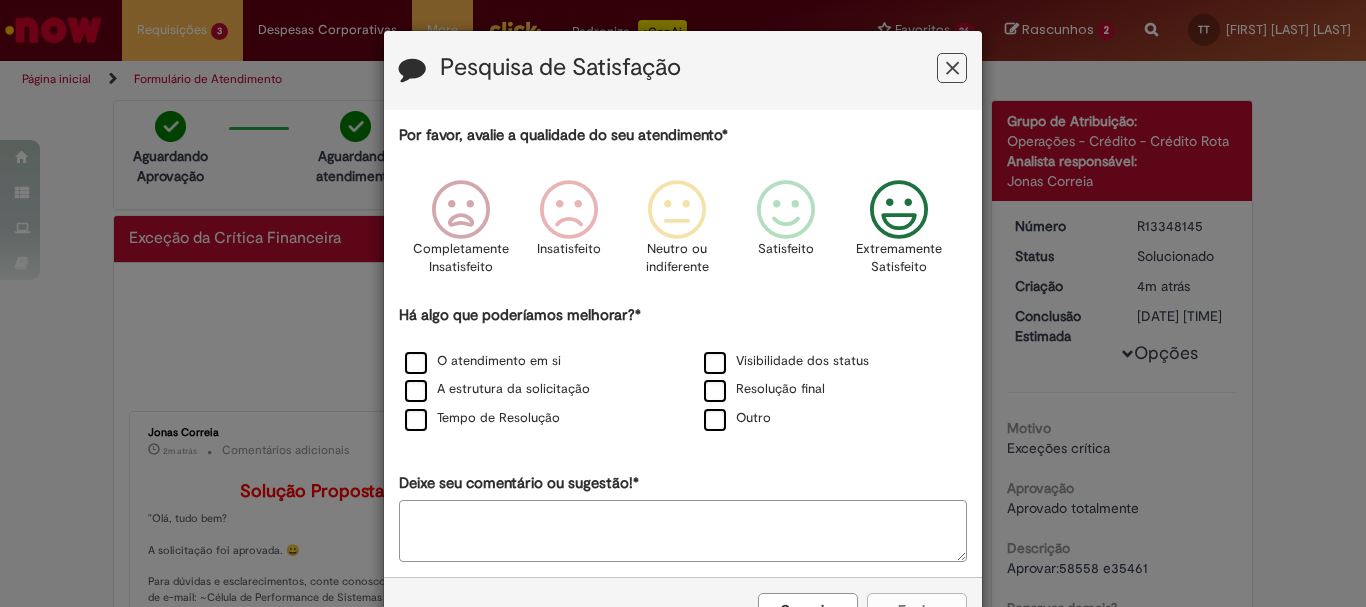 click at bounding box center [899, 210] 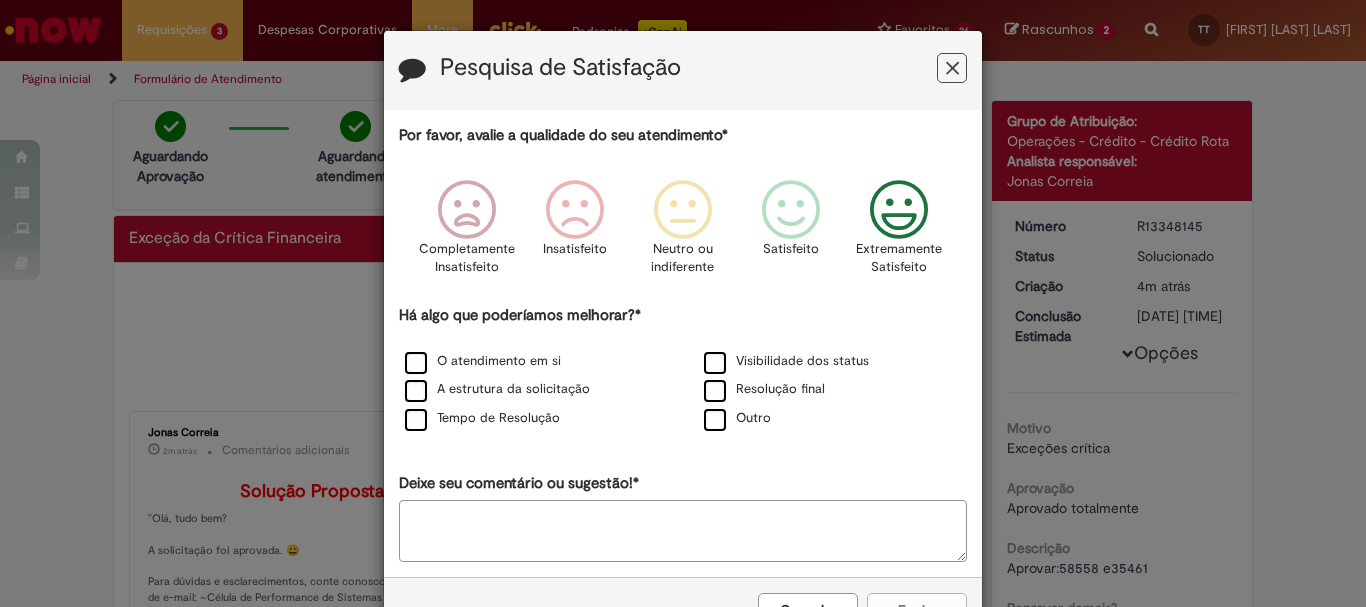 click on "O atendimento em si" at bounding box center (533, 362) 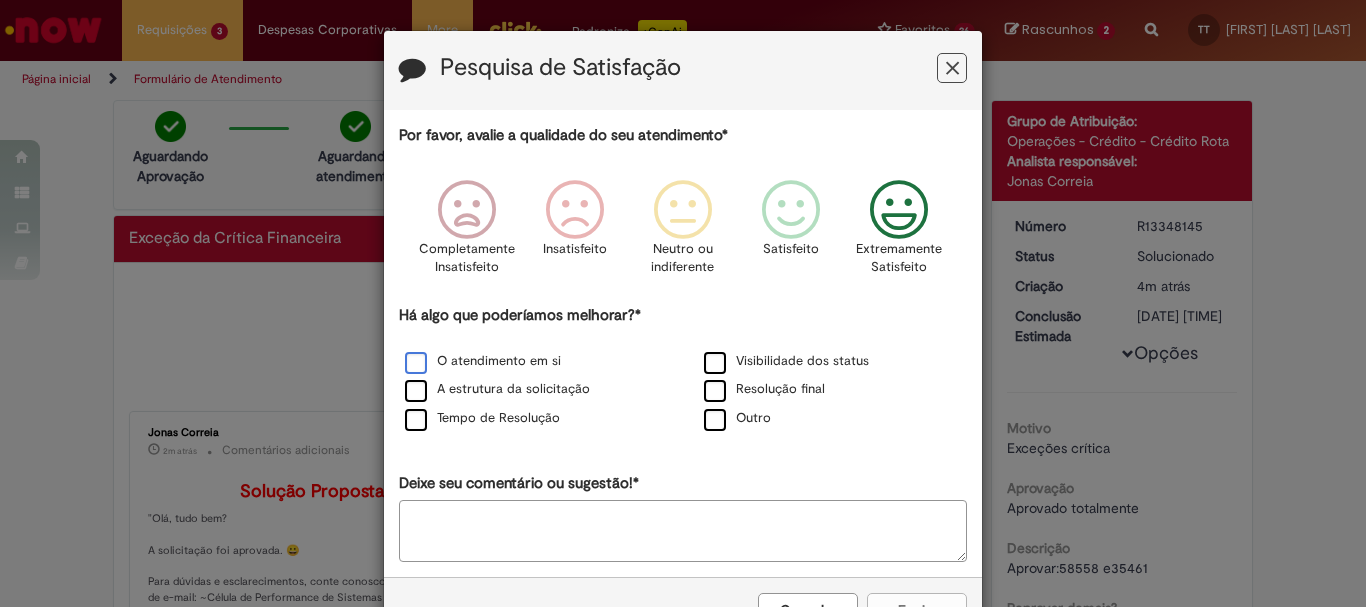 click on "O atendimento em si" at bounding box center (483, 361) 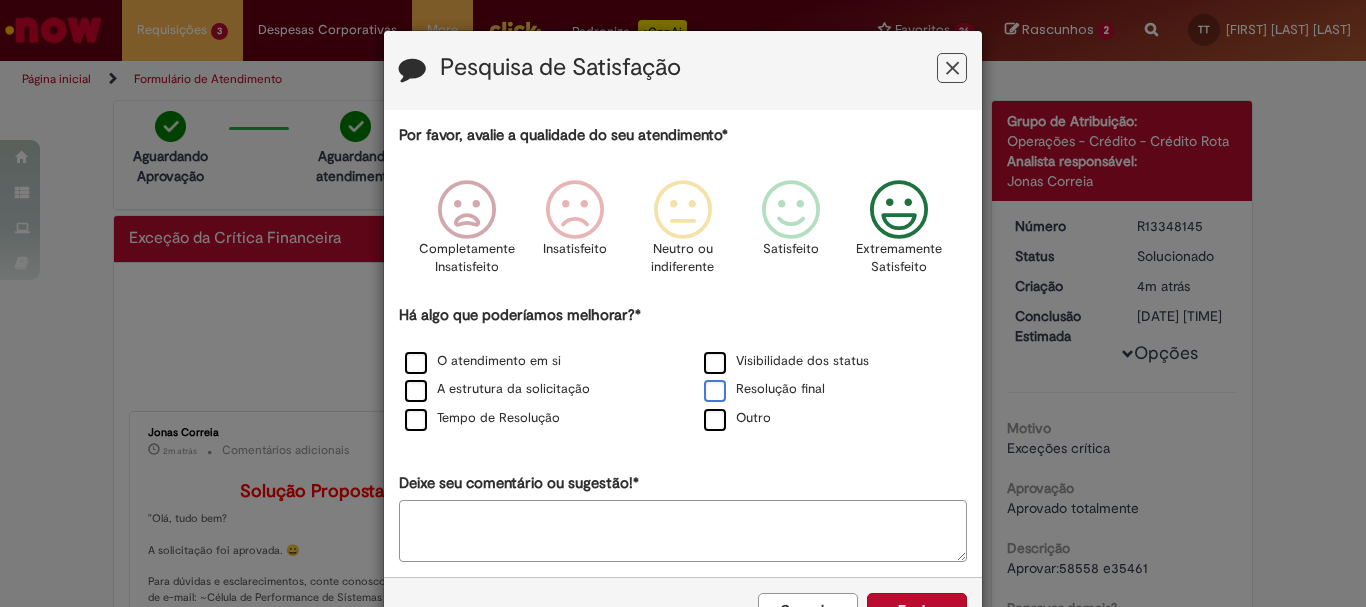 click on "Resolução final" at bounding box center (764, 389) 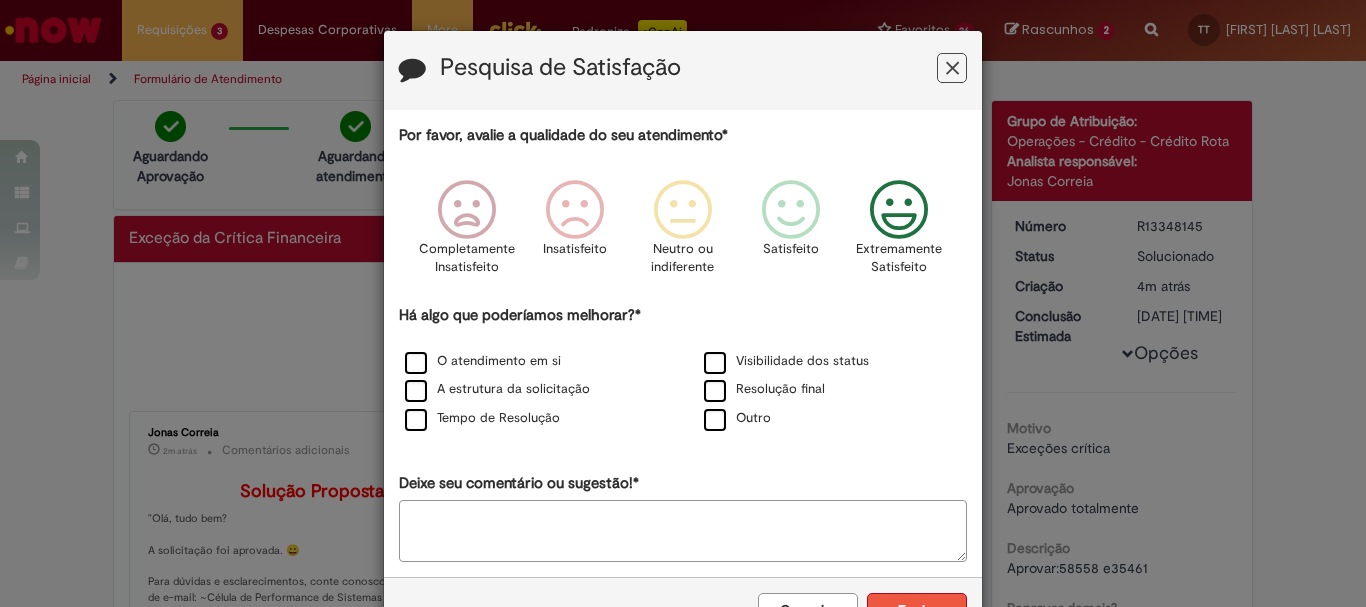 click on "Enviar" at bounding box center [917, 610] 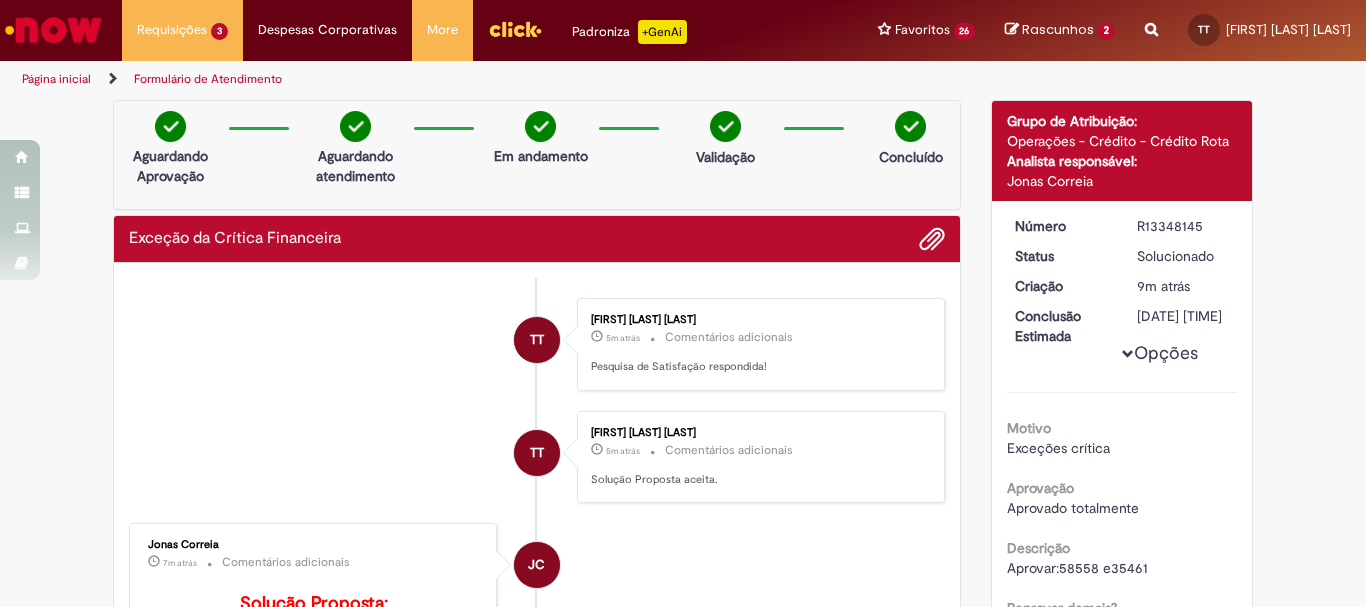 click on "JC
Jonas Correia
7m atrás 7 minutos atrás     Comentários adicionais
Solução Proposta:
"Olá, tudo bem?
A solicitação foi aprovada. 😀
Para dúvidas e esclarecimentos, conte conosco através do grupo de e-mail: ~Célula de Performance de Sistemas - Credito
Não esqueça de avaliar o atendimento! SEU FEEDBACK É MUITO IMPORTANTE 🍻"" at bounding box center [537, 652] 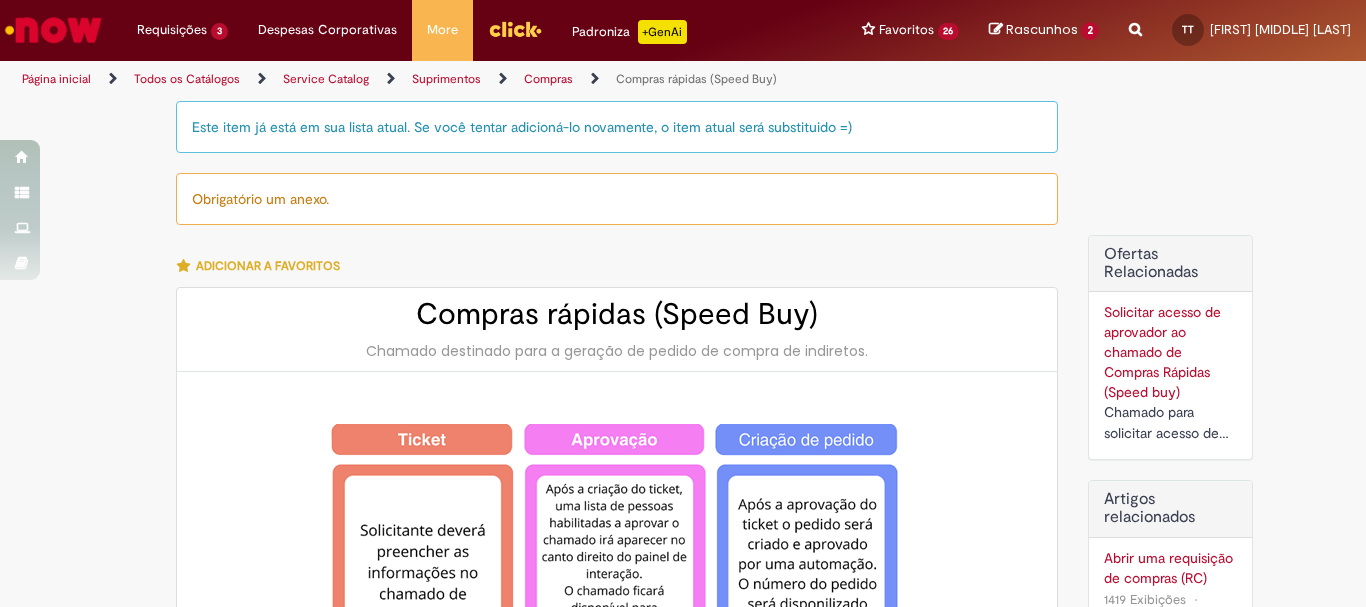 type on "**********" 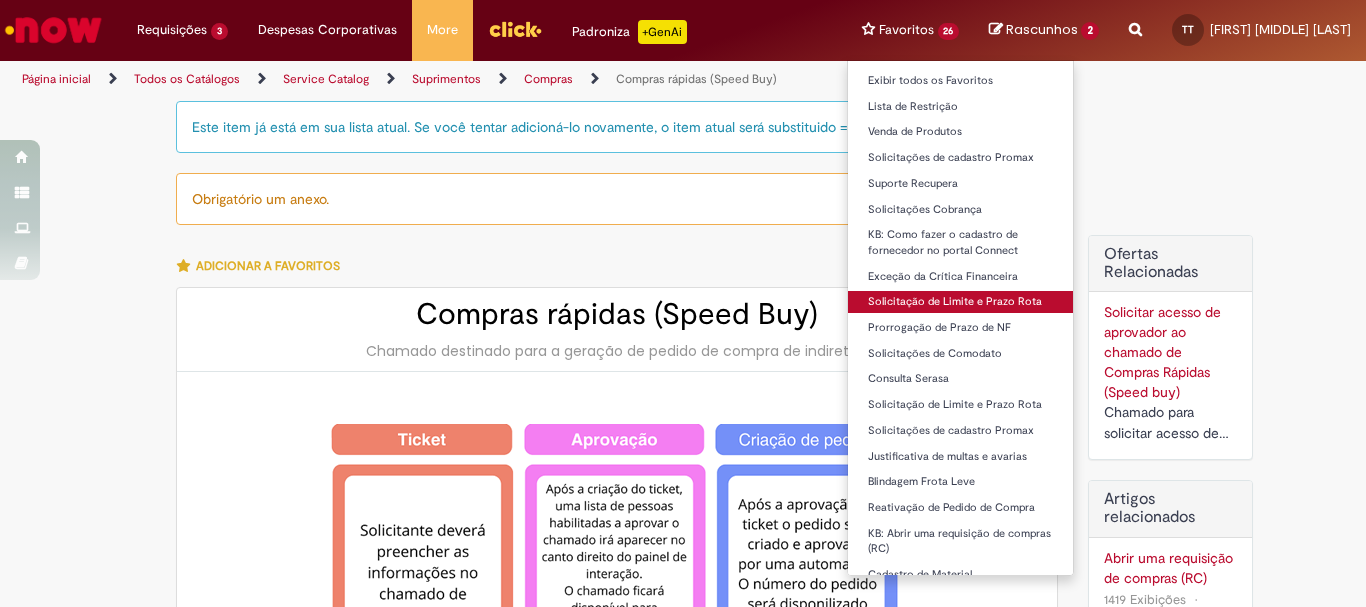click on "Solicitação de Limite e Prazo Rota" at bounding box center (961, 302) 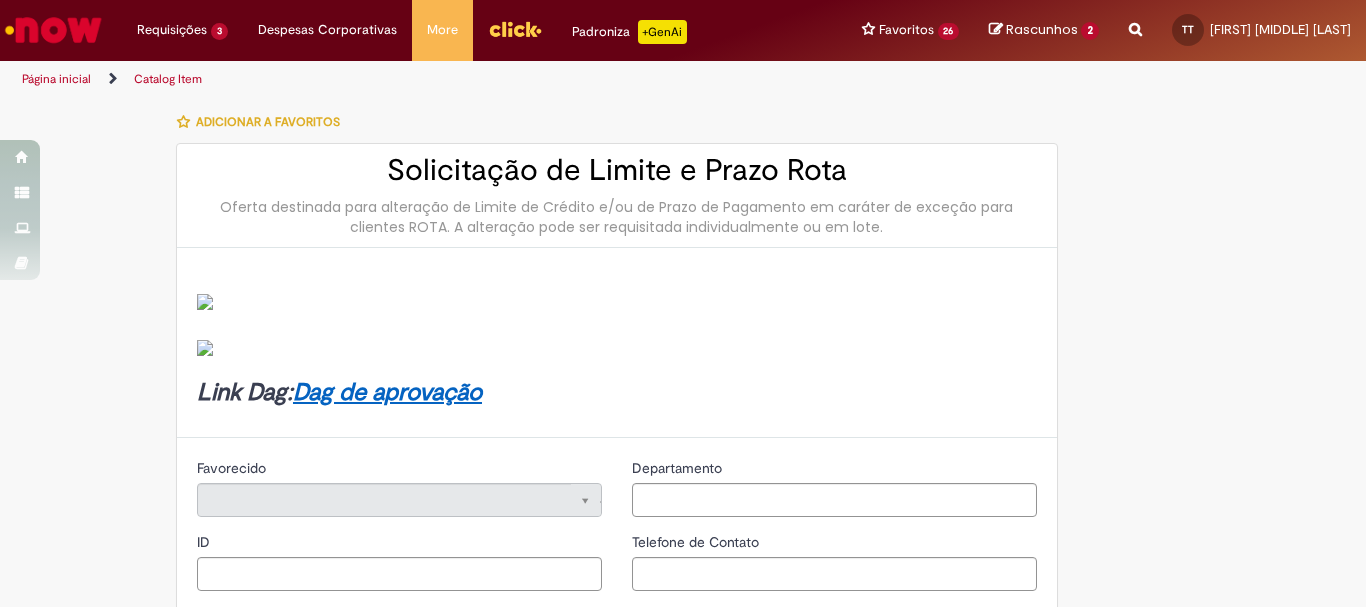 type on "********" 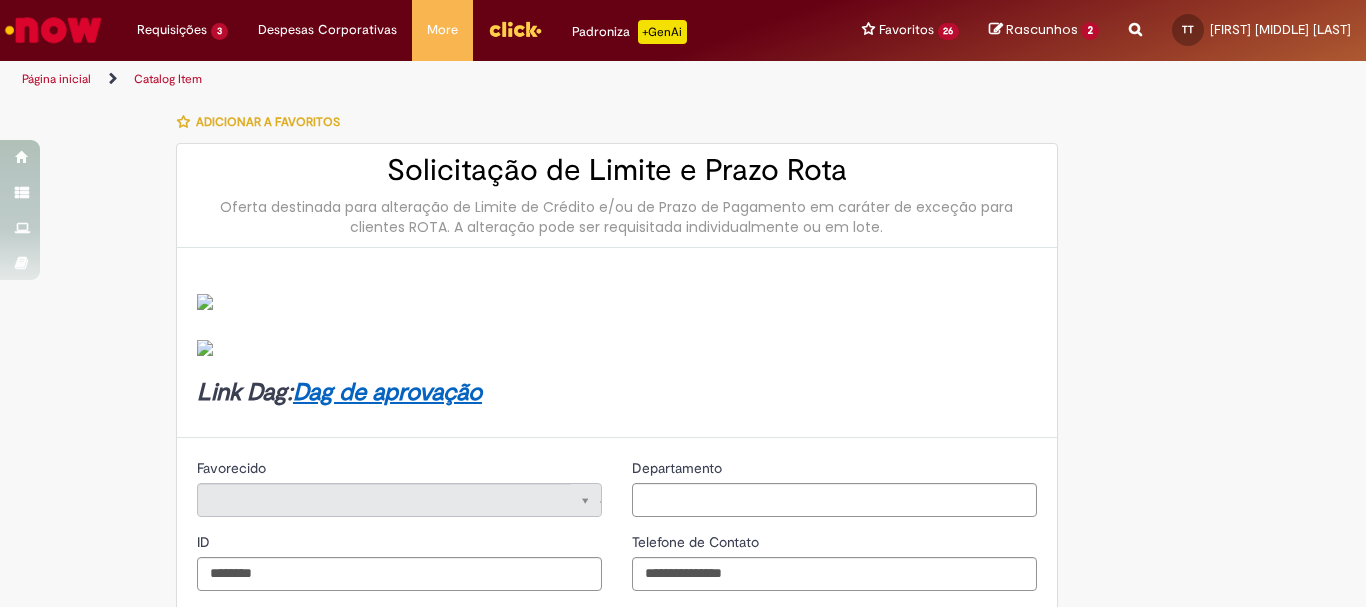 type on "**********" 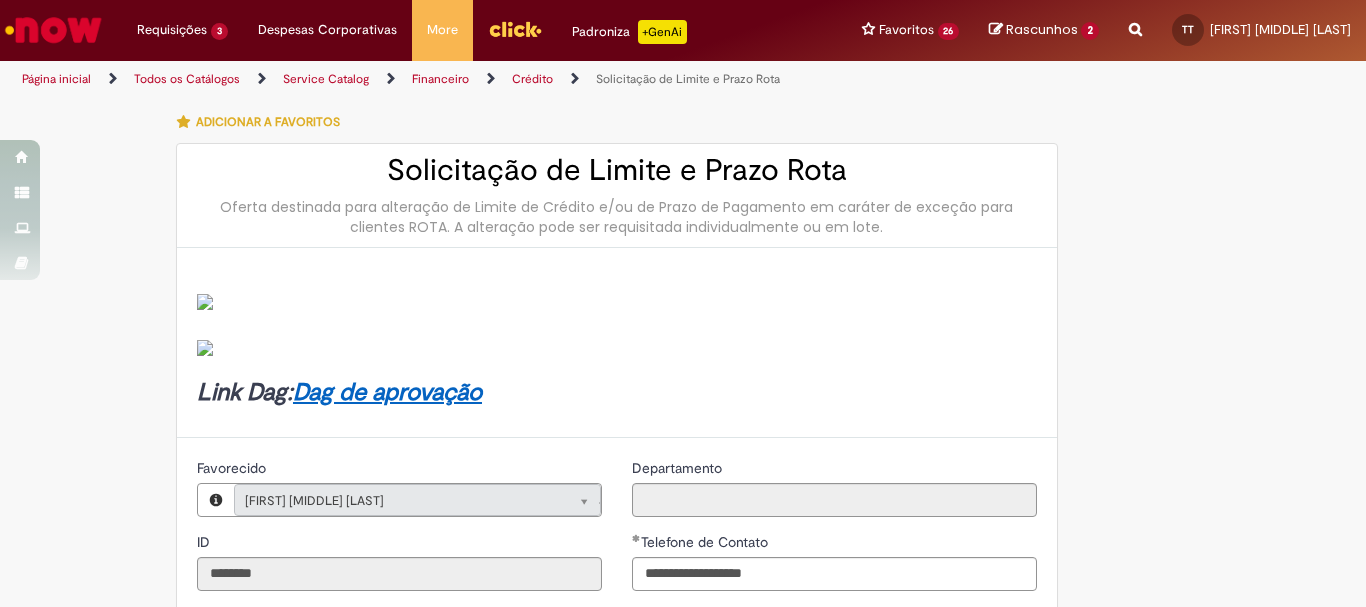 type on "**********" 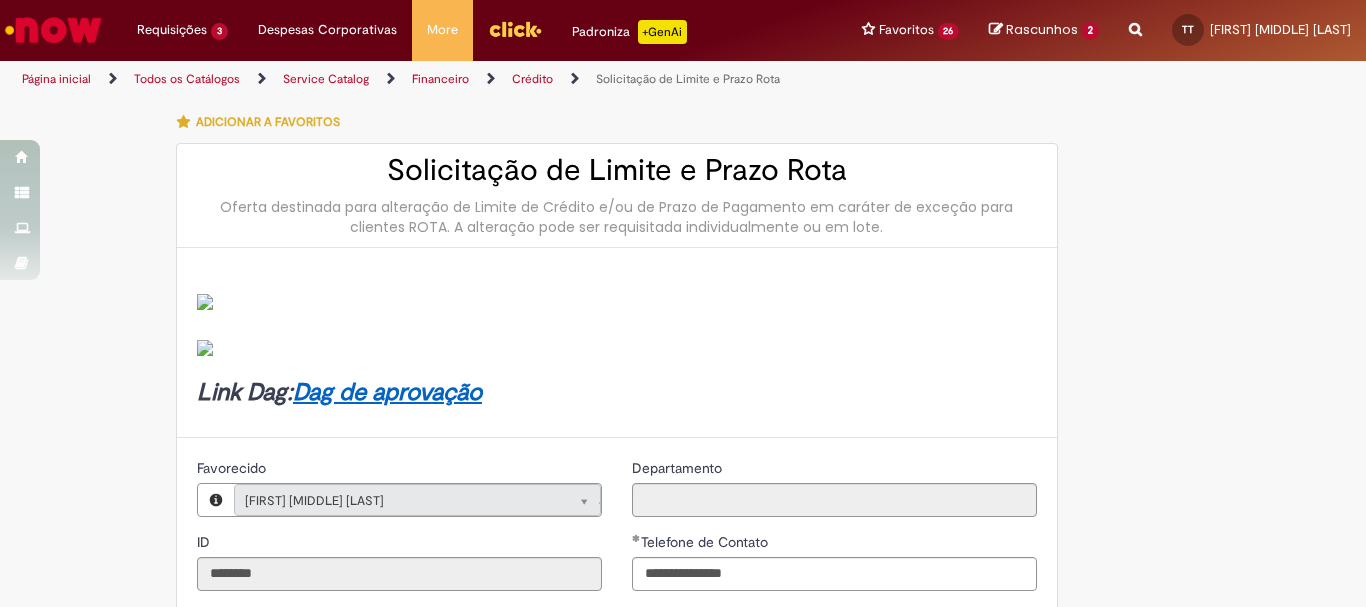 type on "**********" 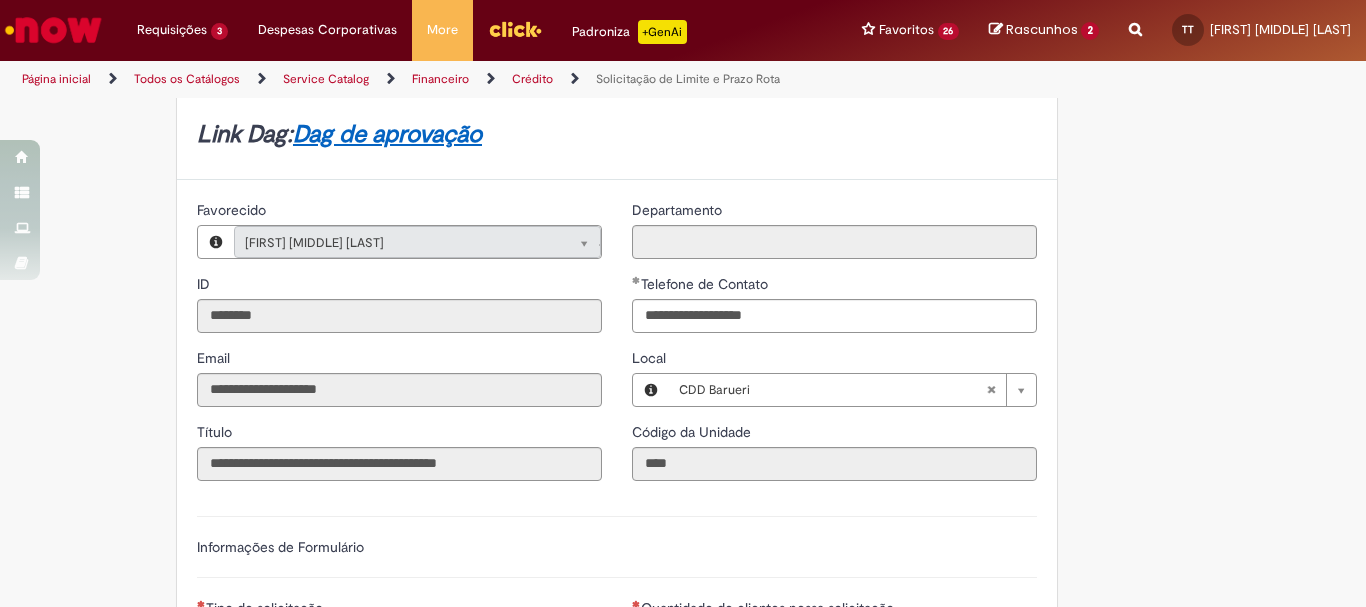 scroll, scrollTop: 910, scrollLeft: 0, axis: vertical 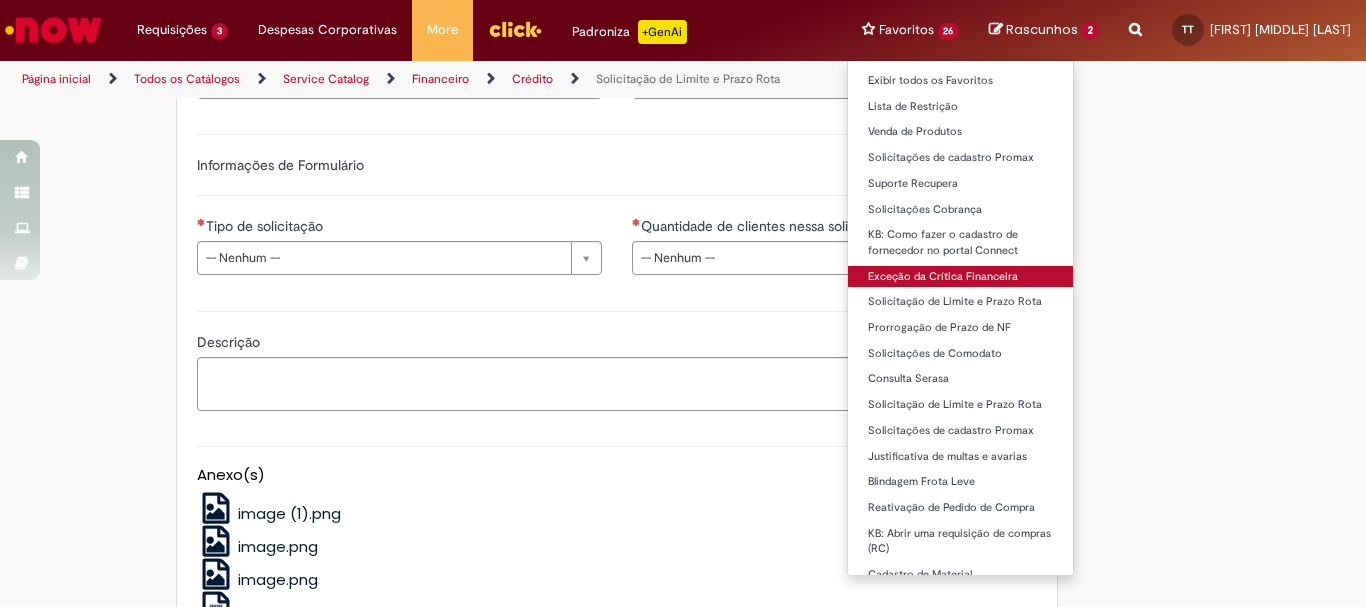 click on "Exceção da Crítica Financeira" at bounding box center [961, 277] 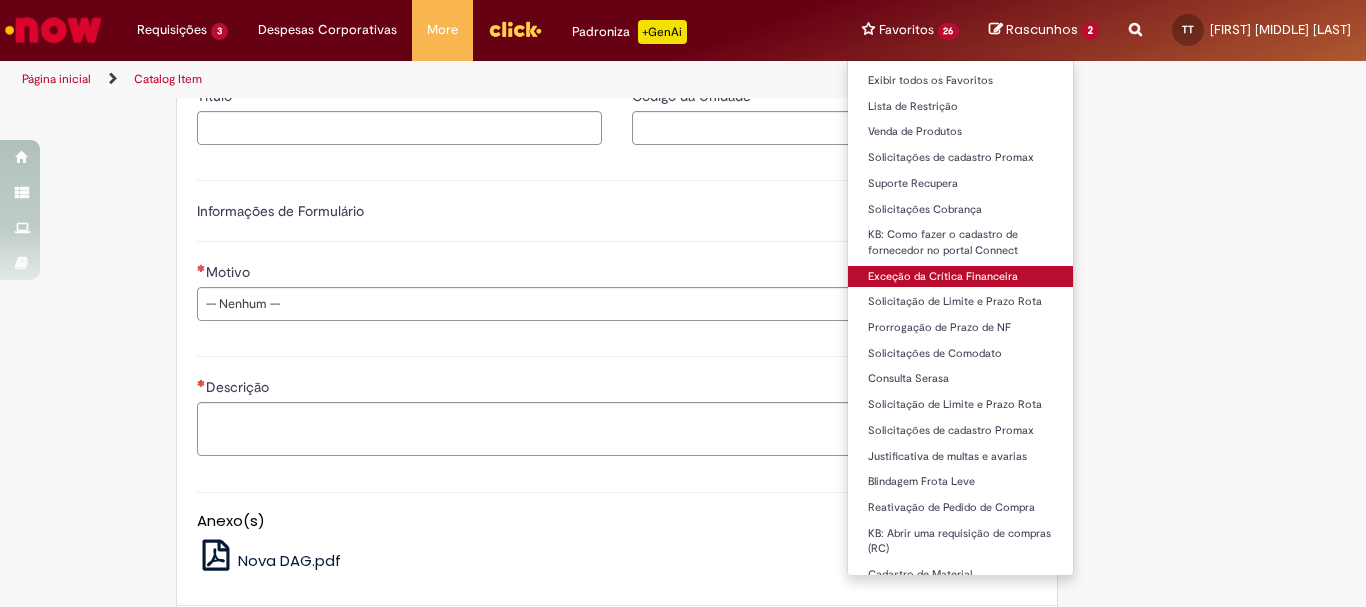 type on "********" 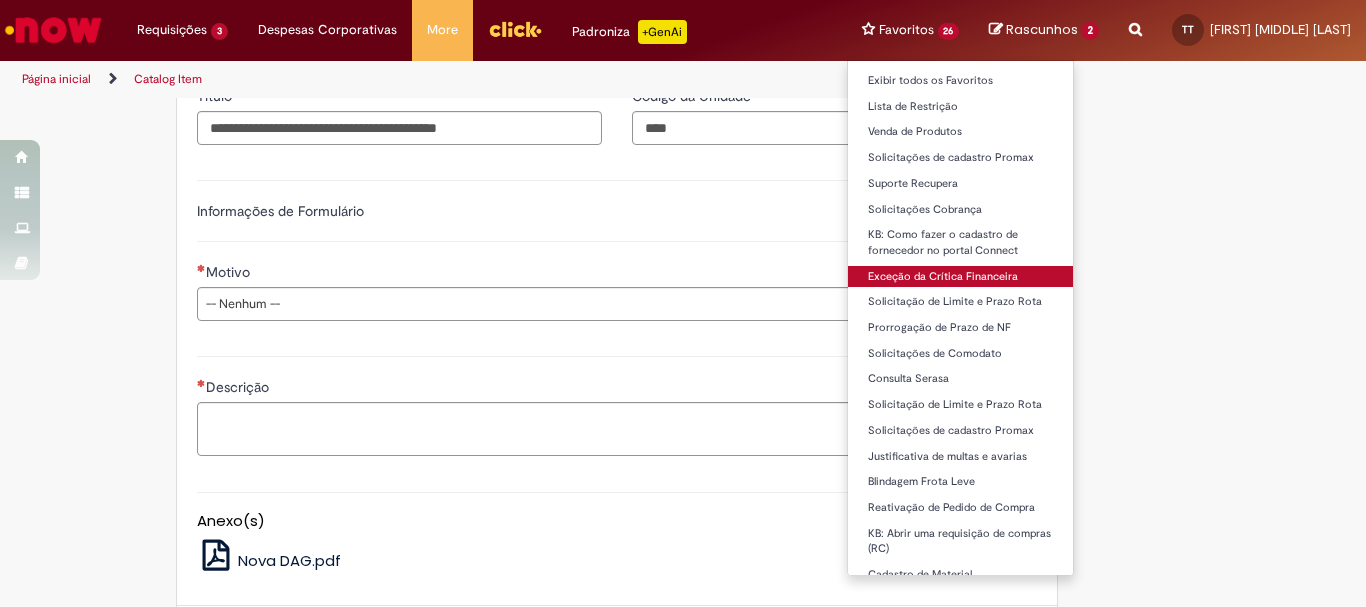scroll, scrollTop: 0, scrollLeft: 0, axis: both 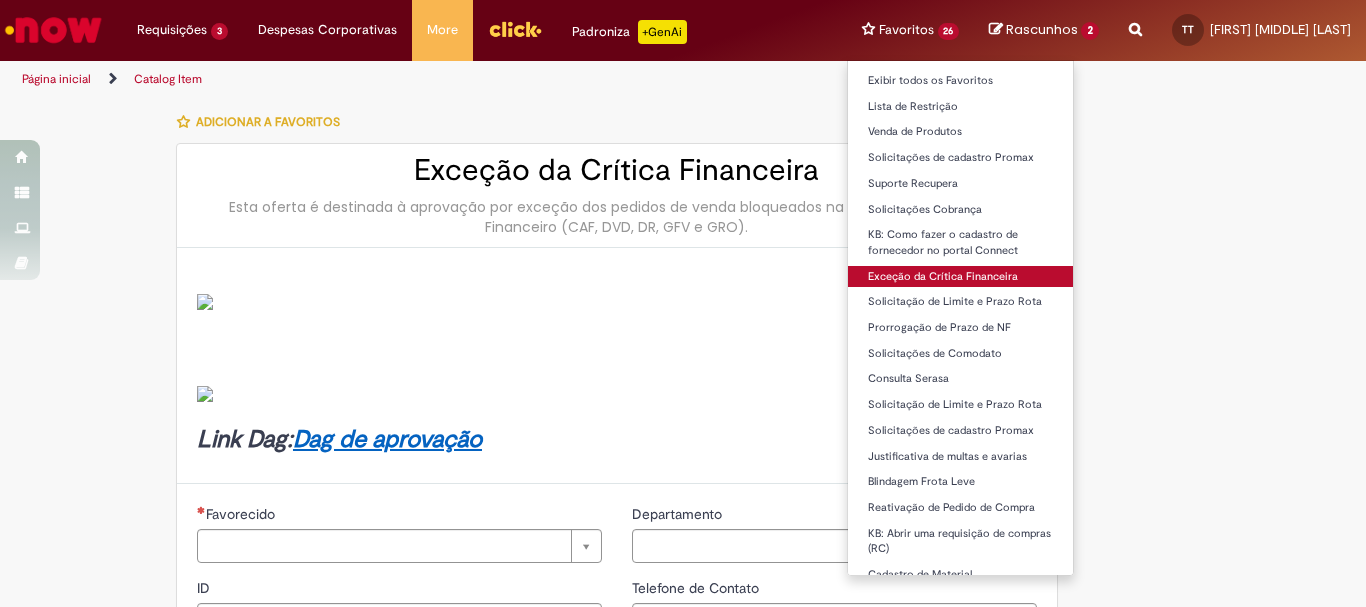 type on "**********" 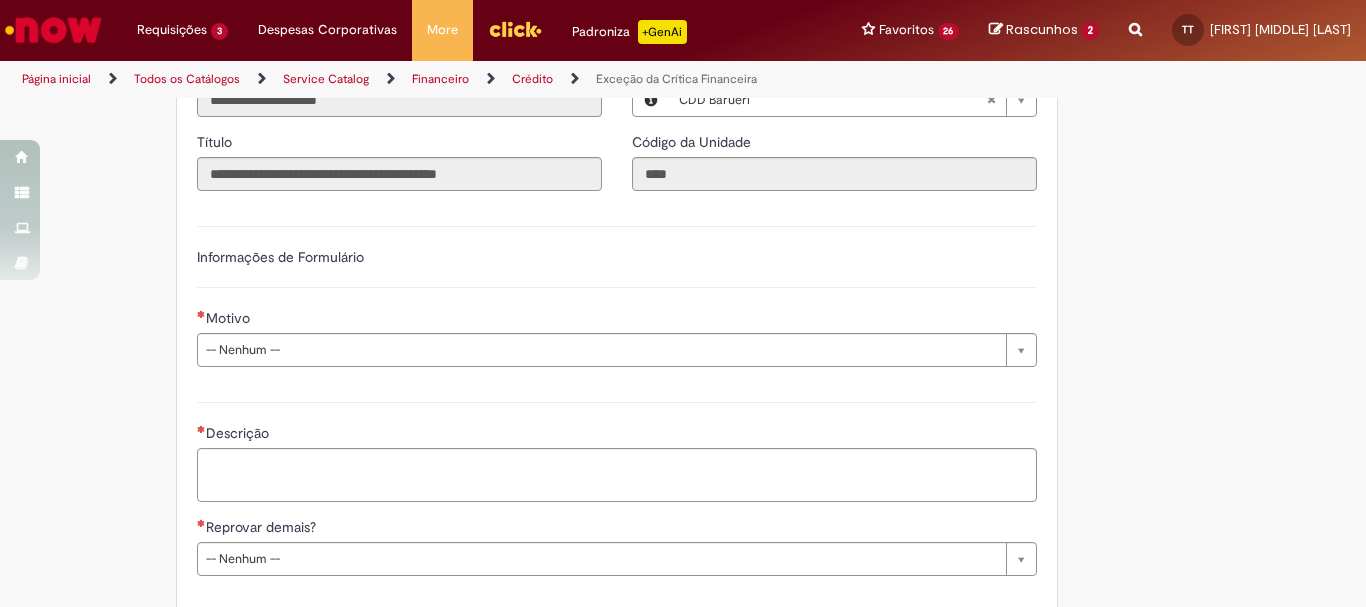 scroll, scrollTop: 603, scrollLeft: 0, axis: vertical 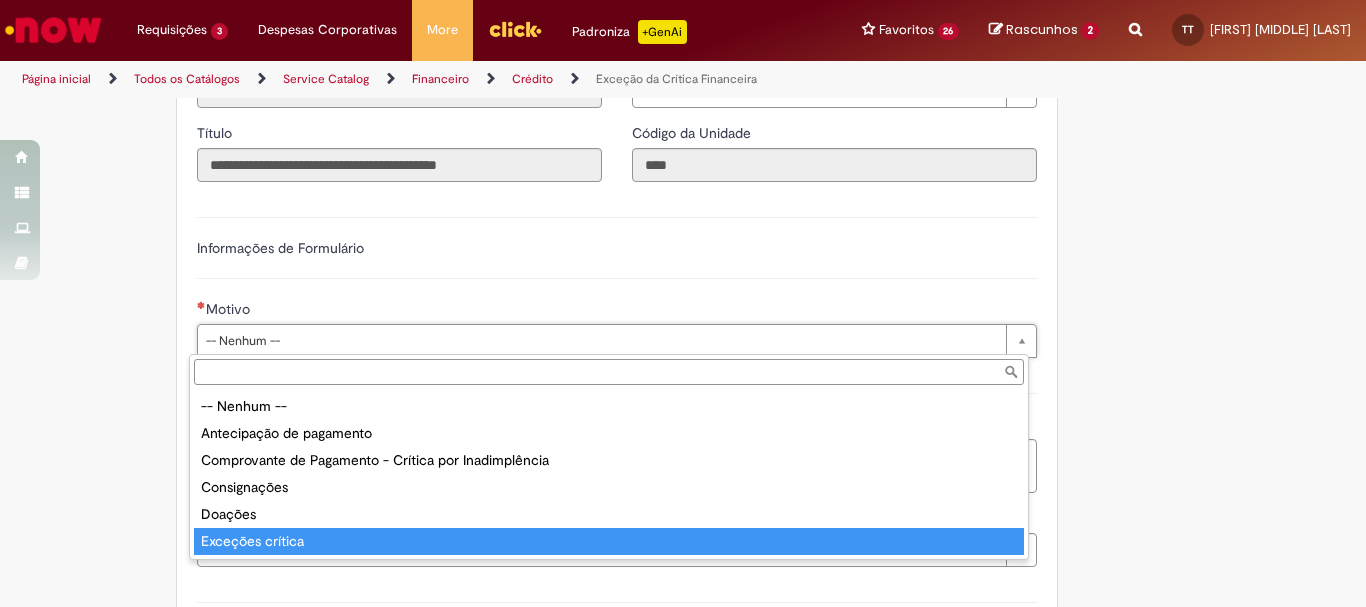 type on "**********" 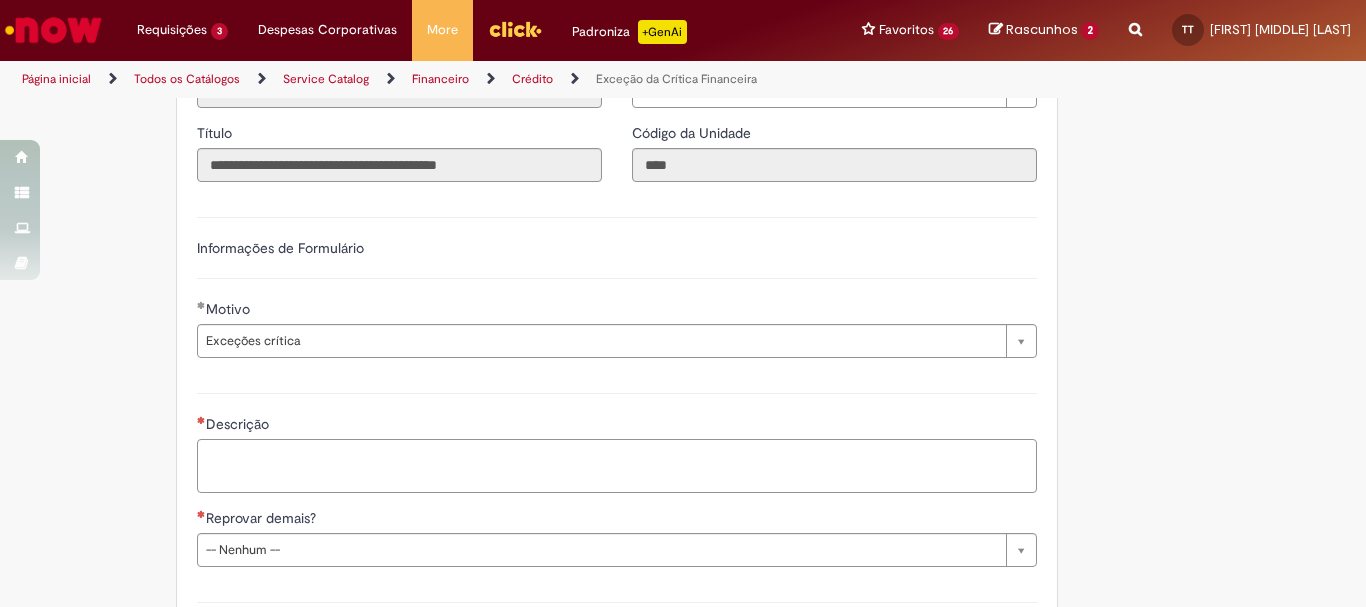 click on "Descrição" at bounding box center (617, 466) 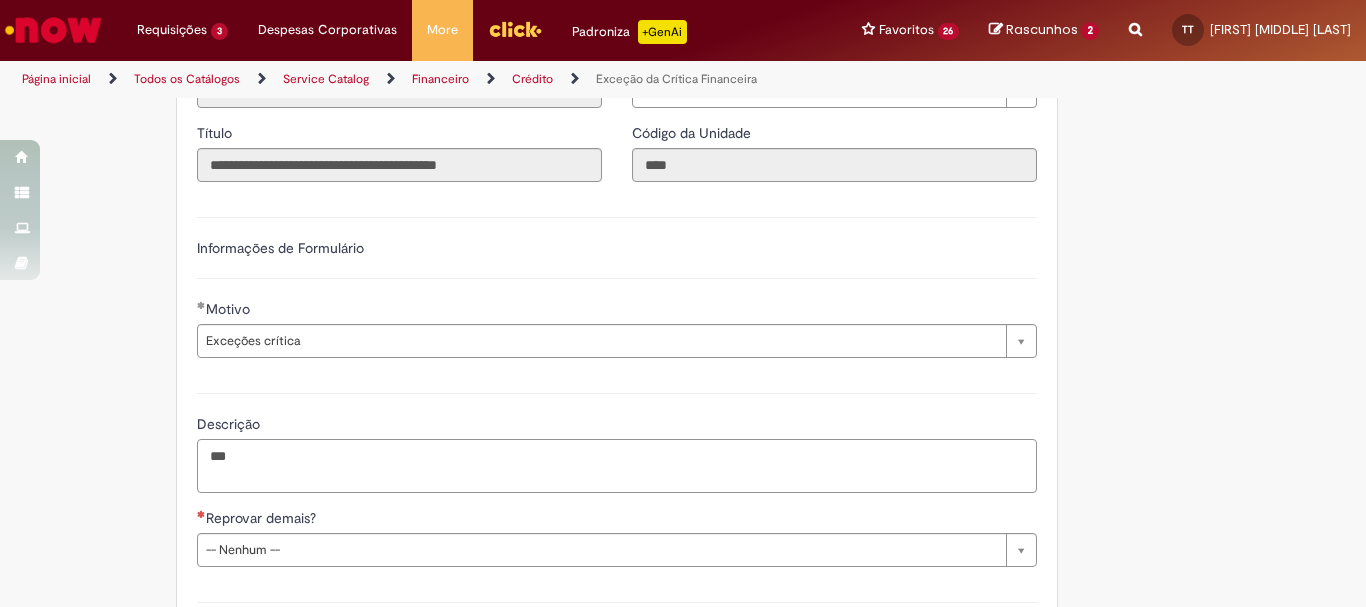 click on "***" at bounding box center [617, 466] 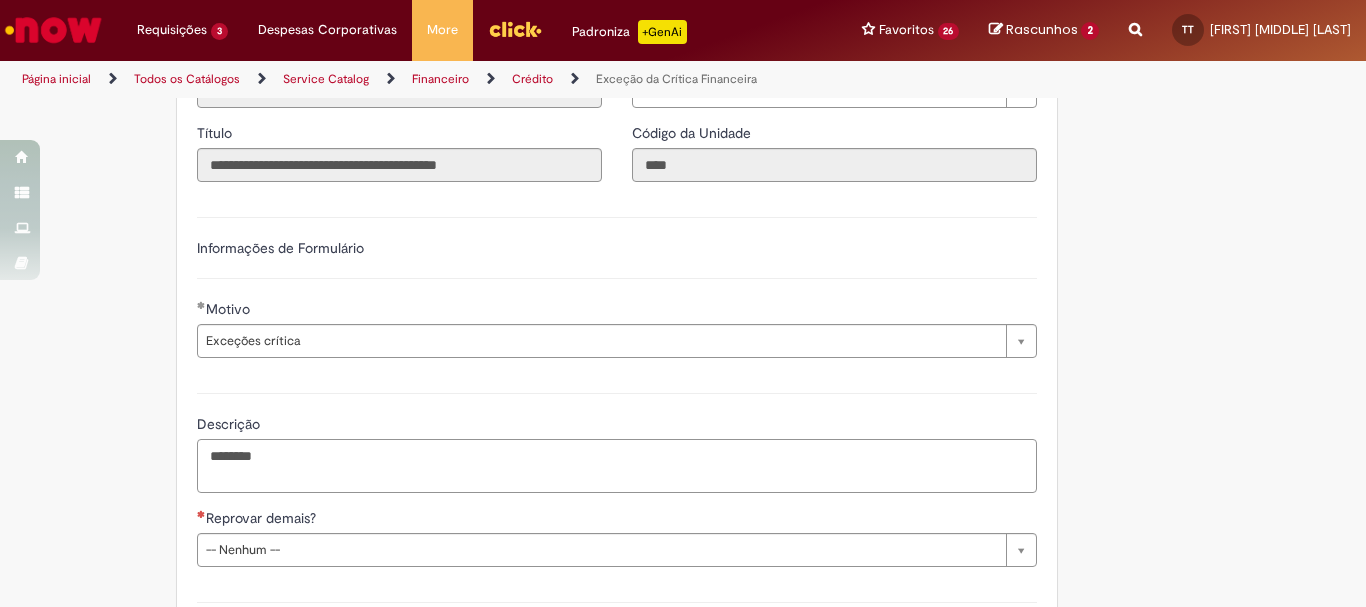 paste on "*****" 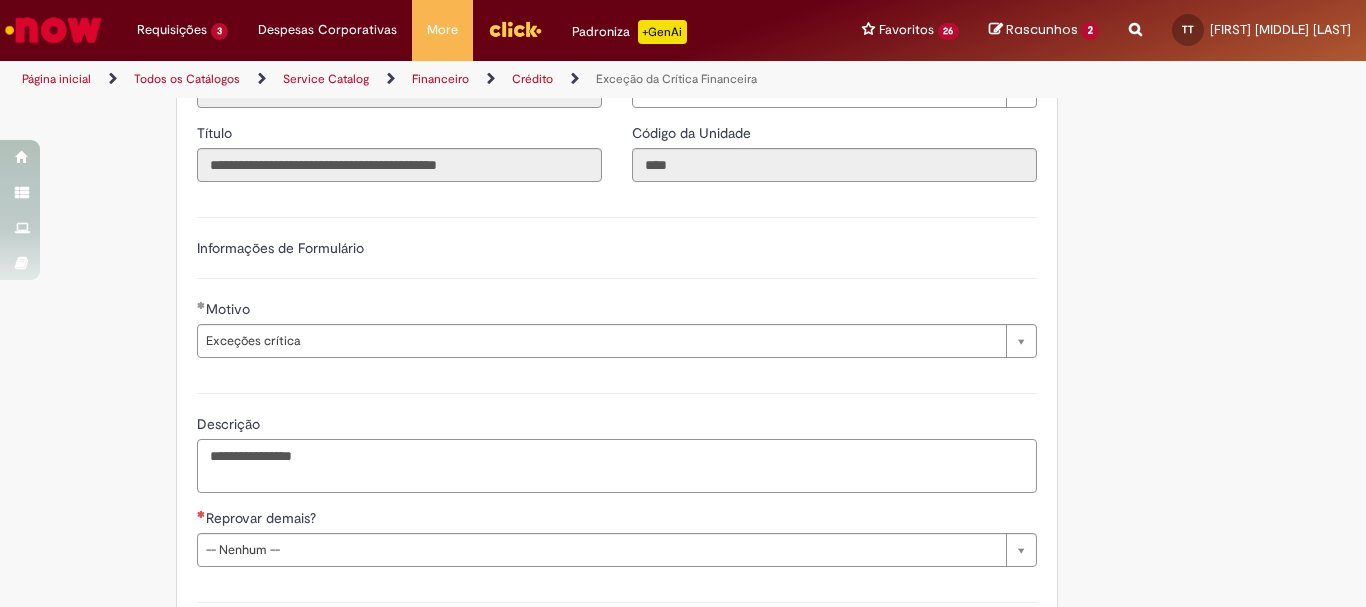 paste on "******" 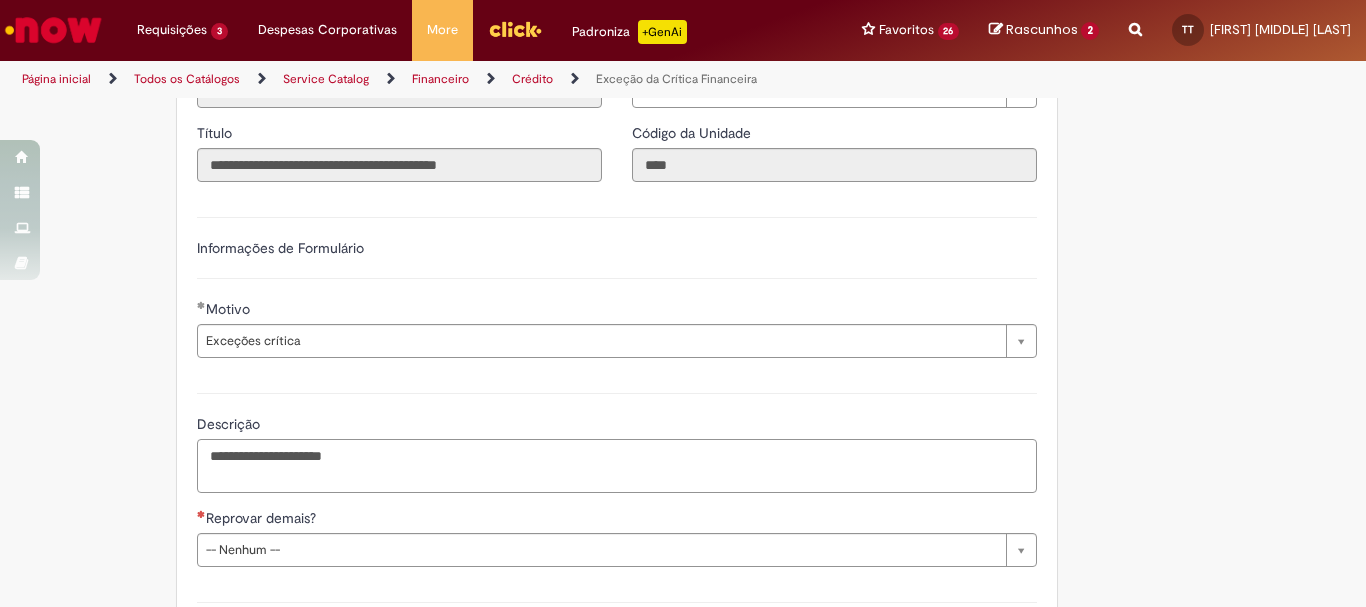 type on "**********" 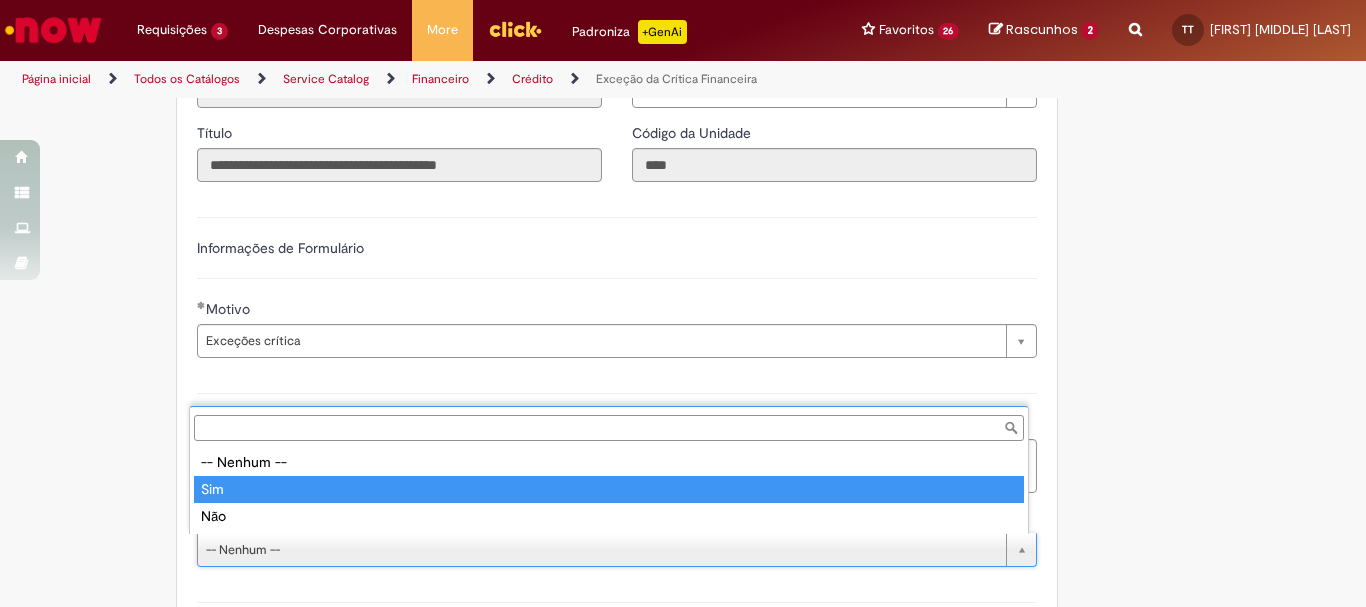 type on "***" 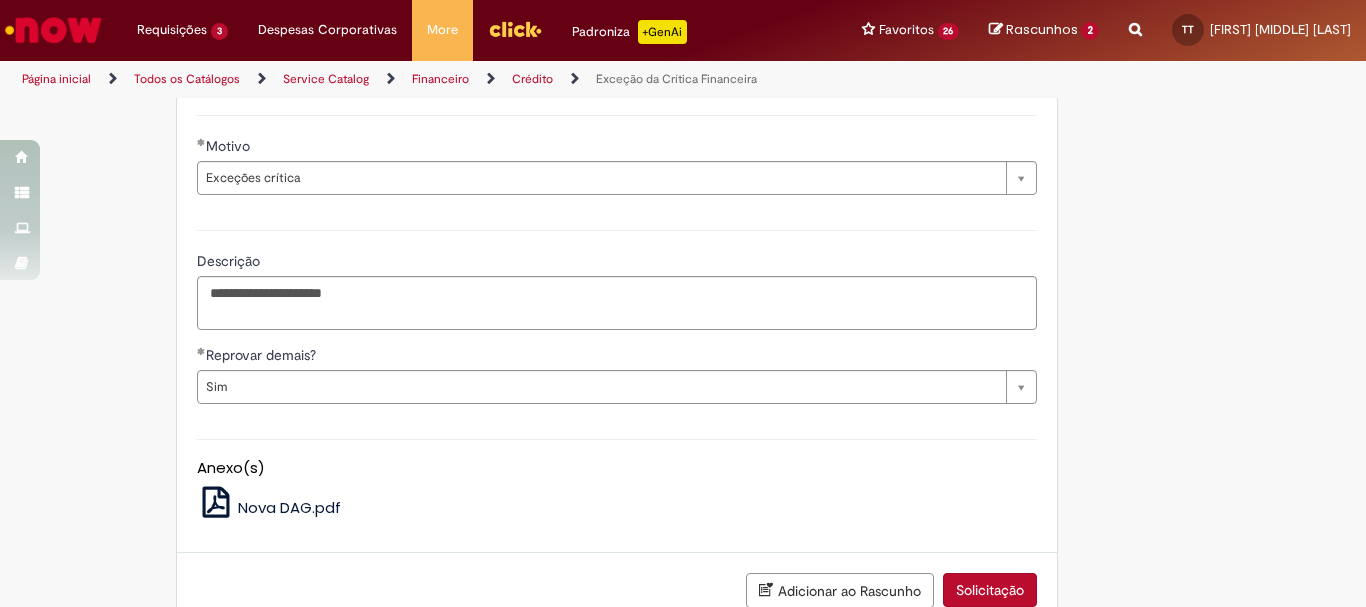 scroll, scrollTop: 790, scrollLeft: 0, axis: vertical 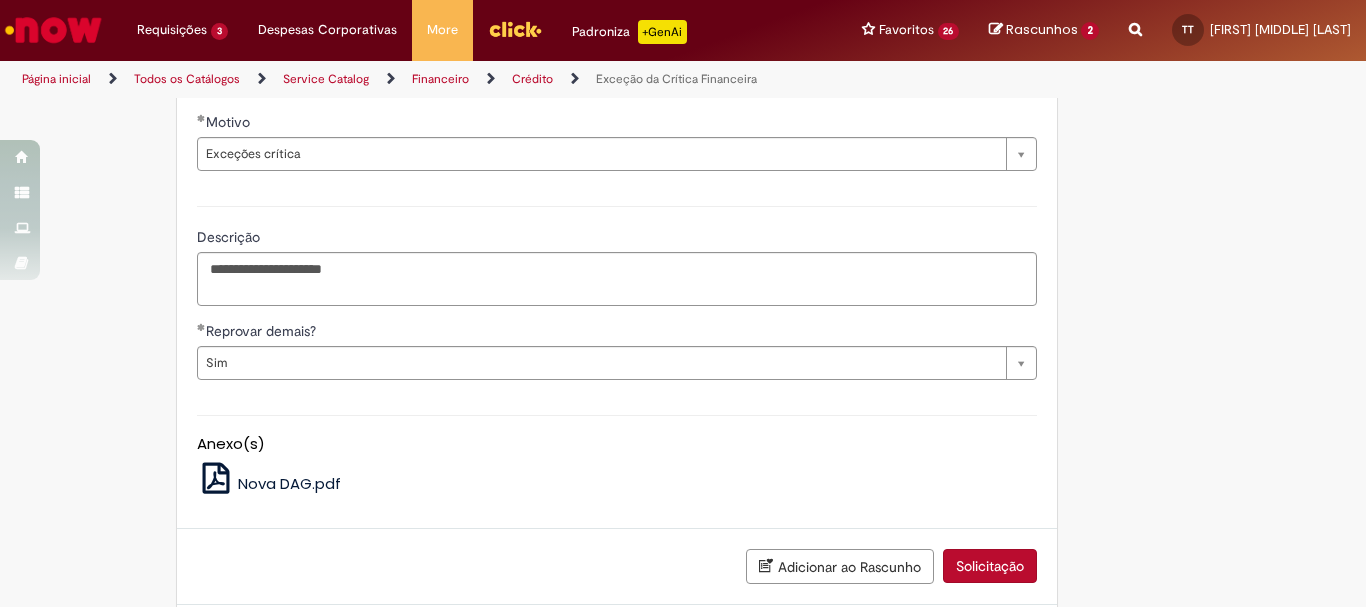 click on "Solicitação" at bounding box center (990, 566) 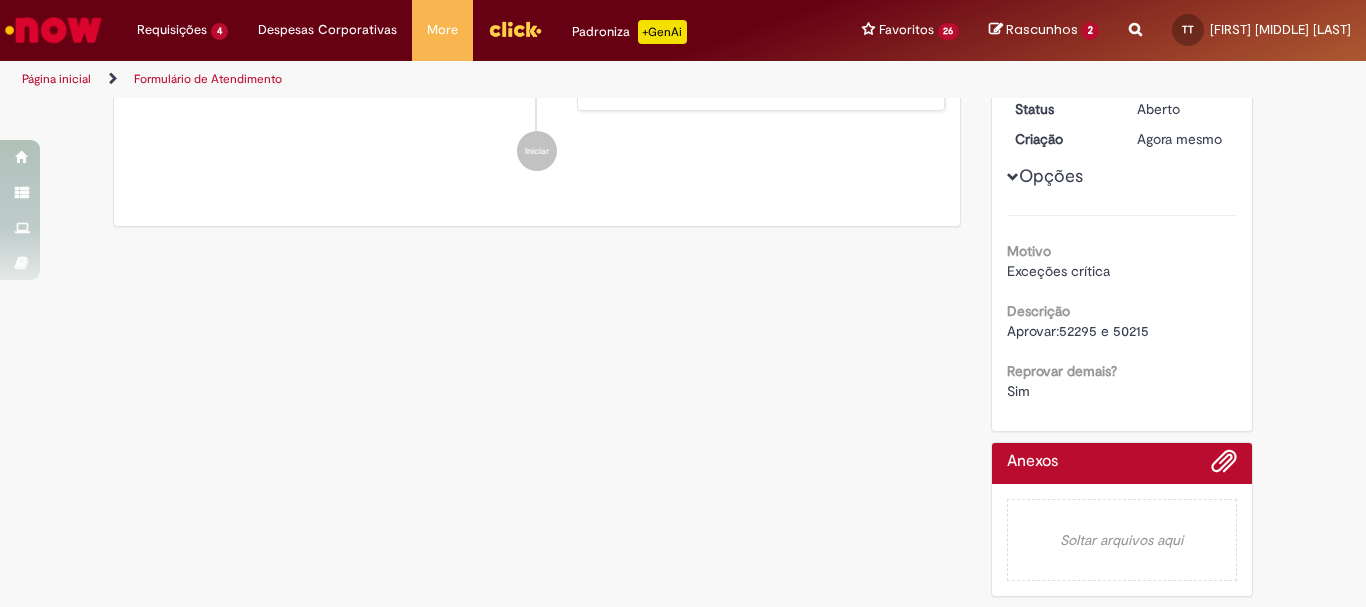 scroll, scrollTop: 0, scrollLeft: 0, axis: both 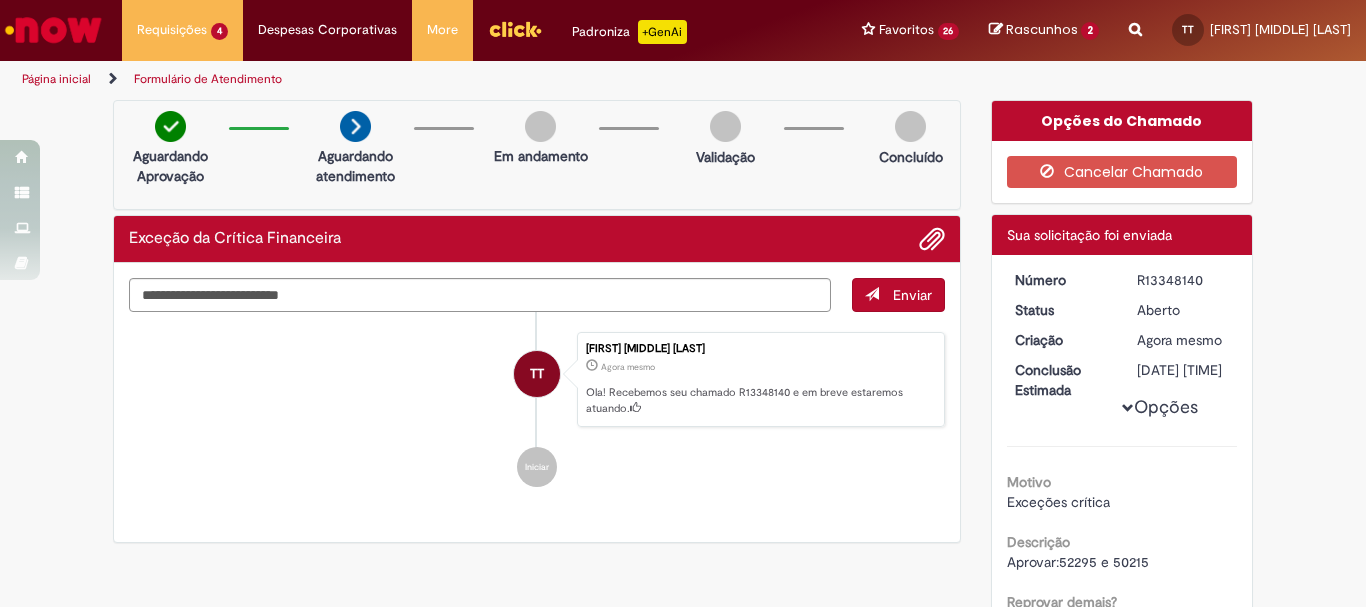 click on "R13348140" at bounding box center (1183, 280) 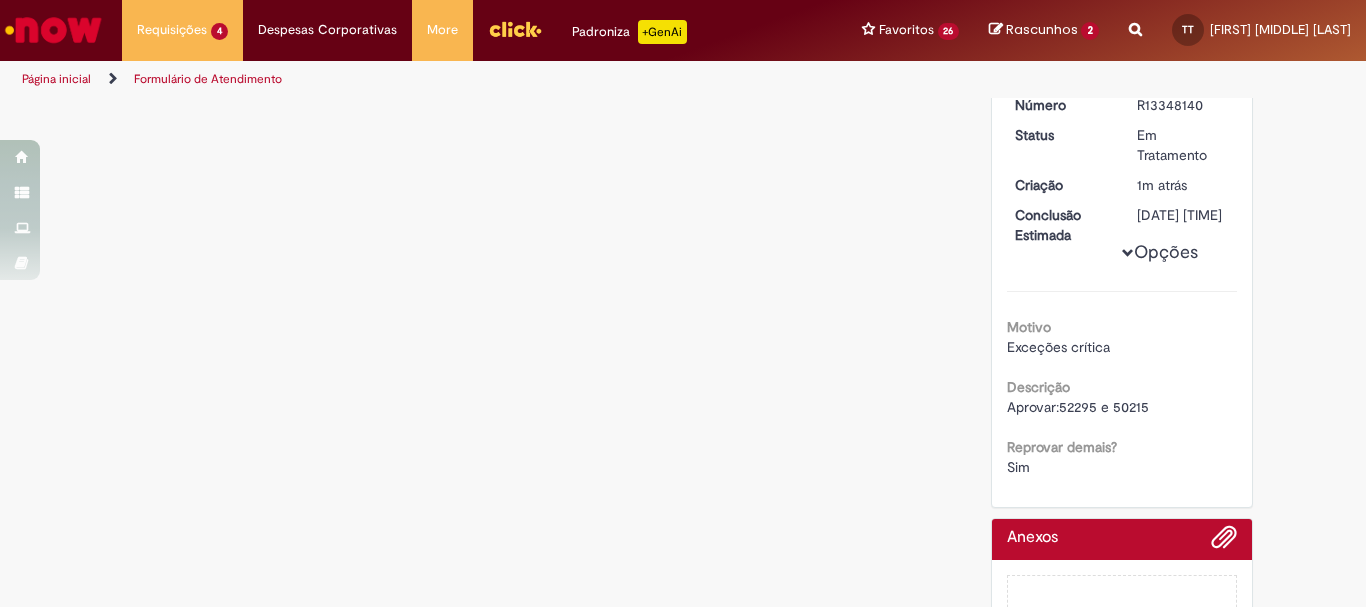 scroll, scrollTop: 506, scrollLeft: 0, axis: vertical 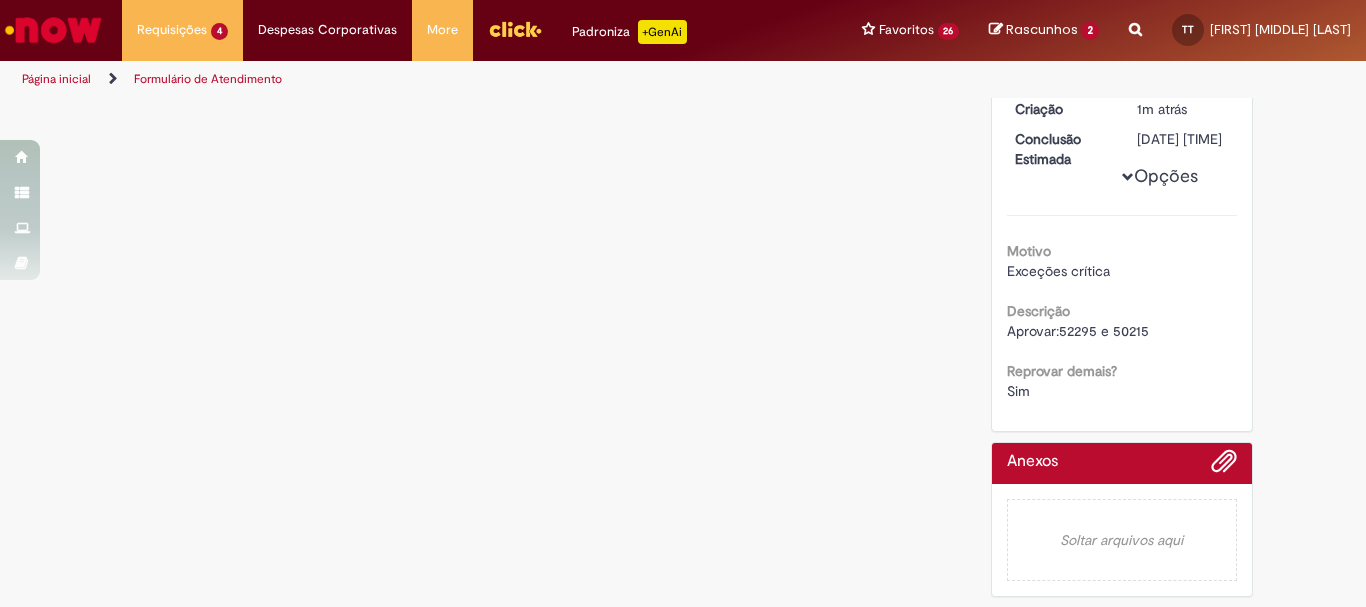click on "Aprovar:52295 e 50215" at bounding box center (1078, 331) 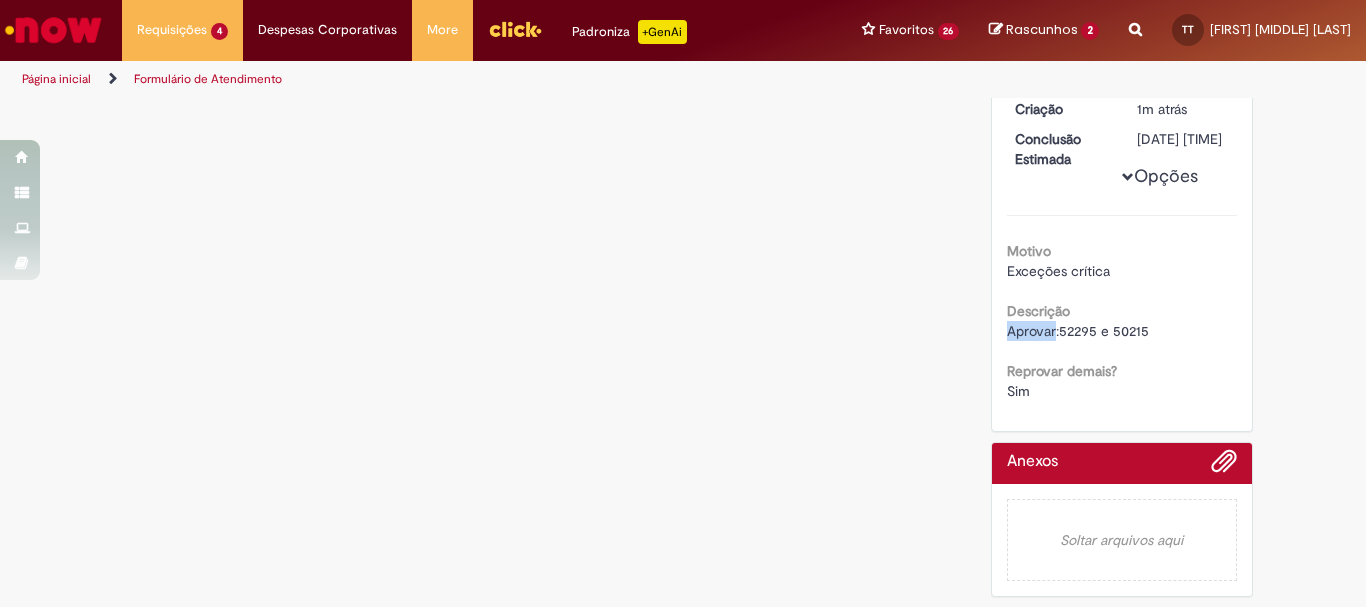 copy on "Aprovar" 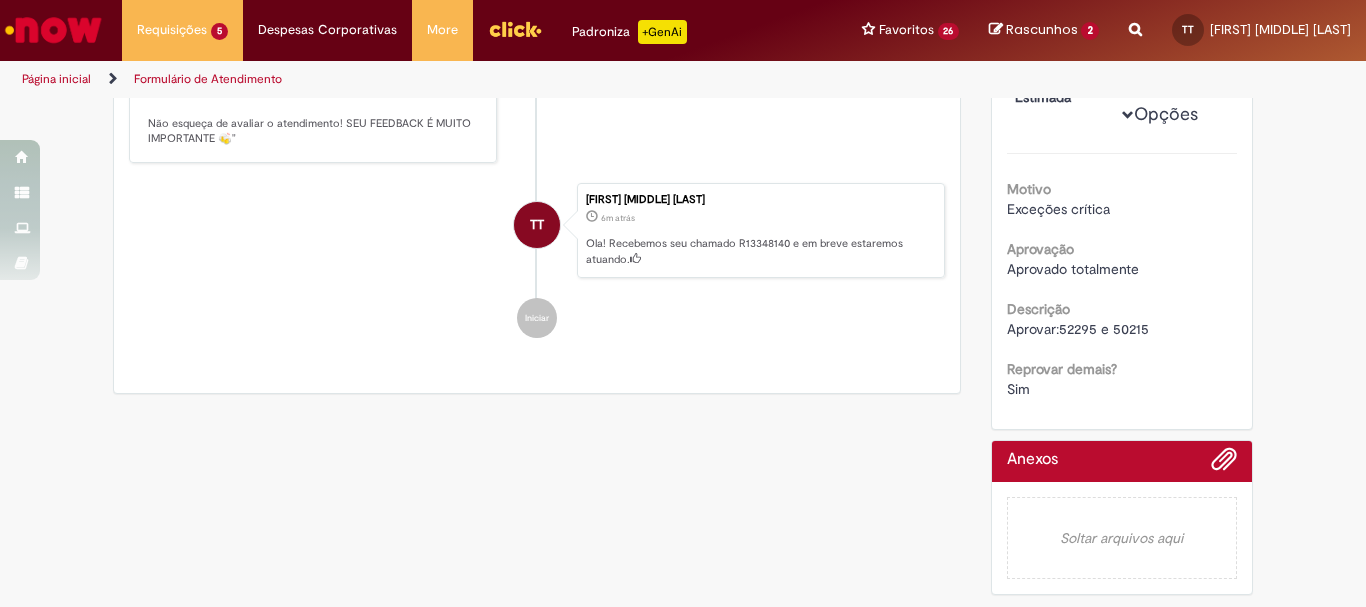 scroll, scrollTop: 424, scrollLeft: 0, axis: vertical 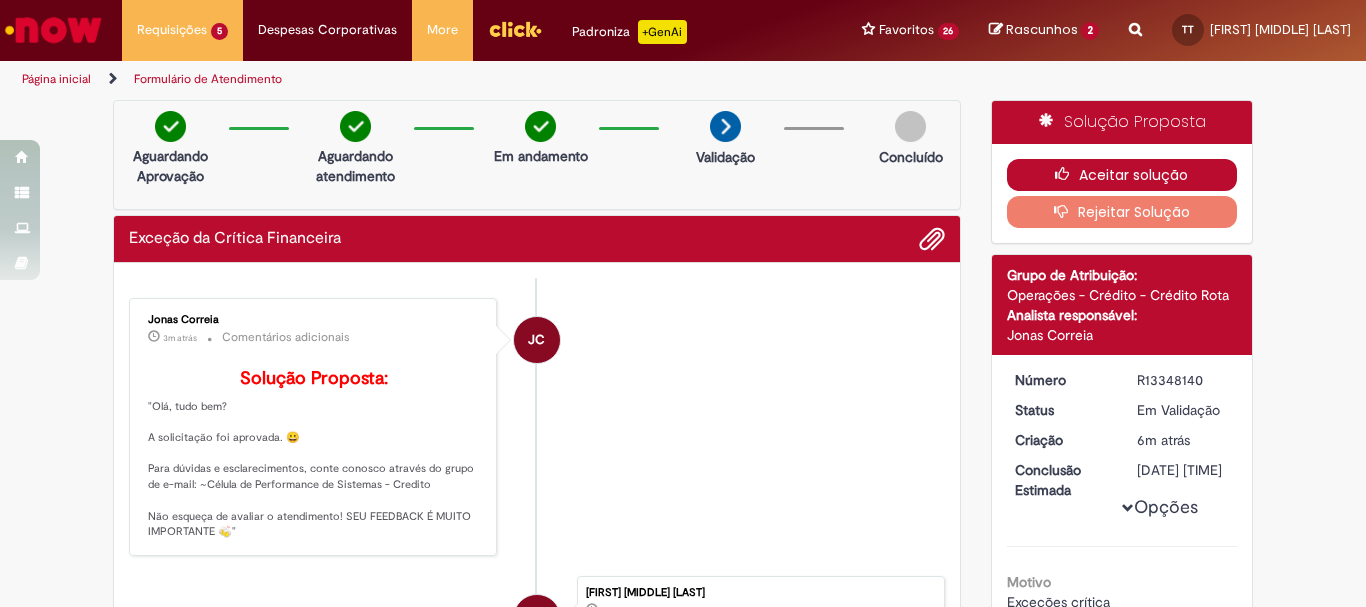 click at bounding box center [1067, 174] 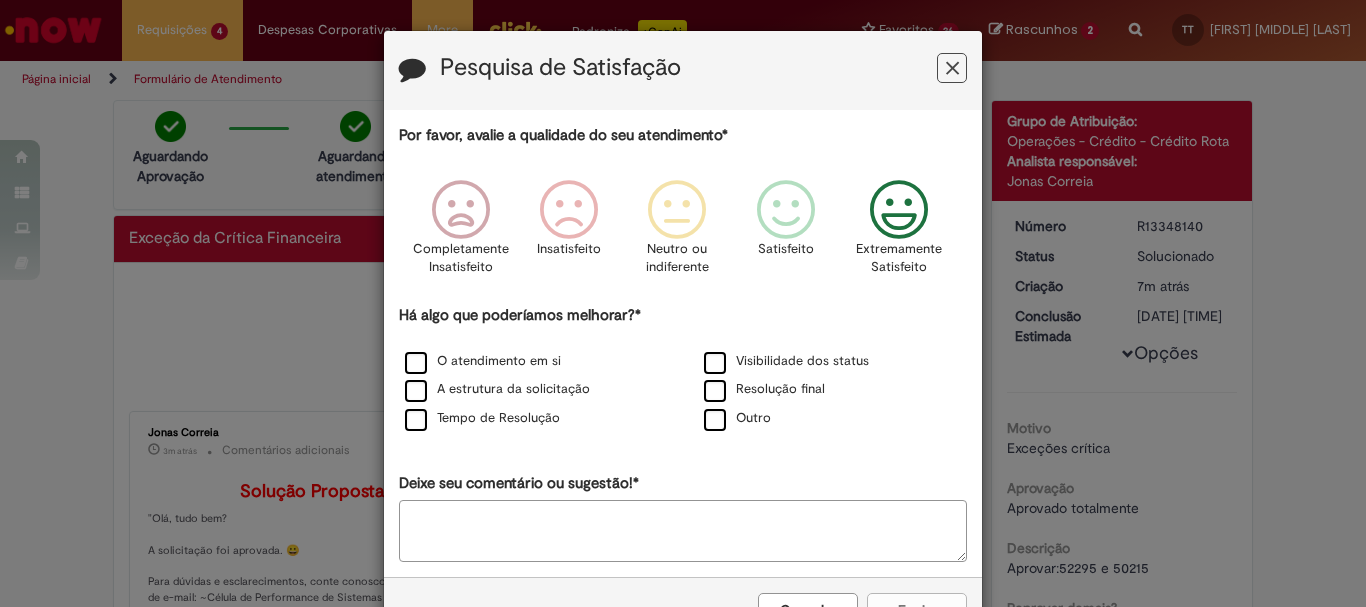 click at bounding box center (899, 210) 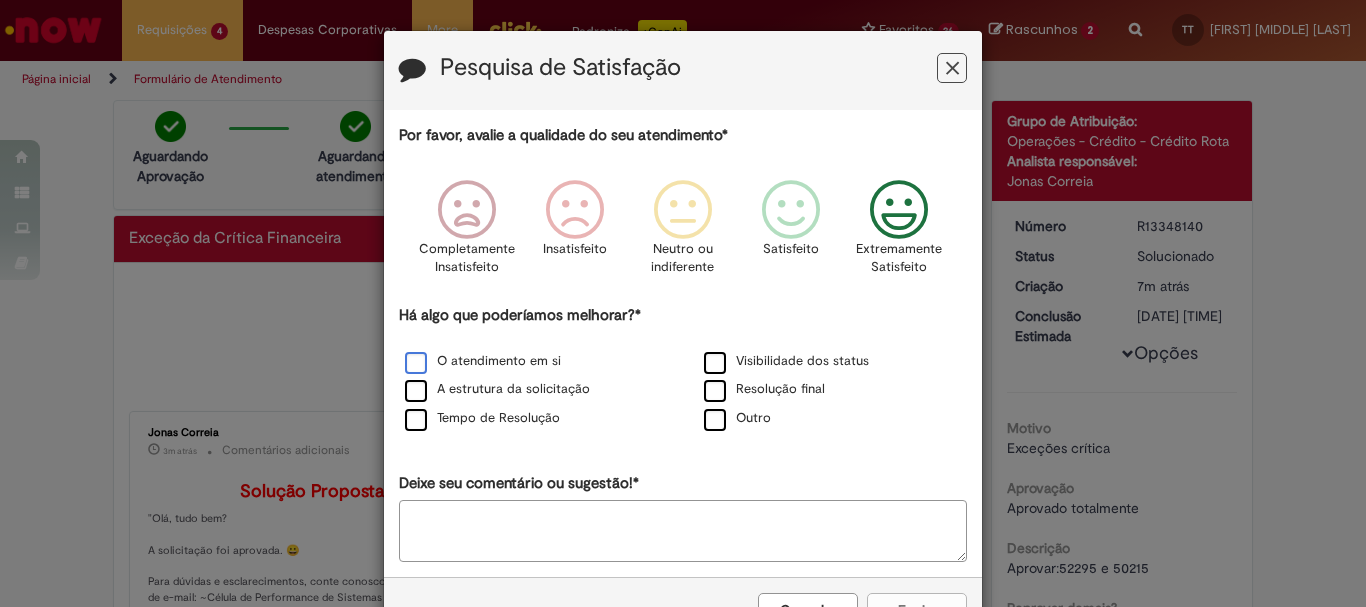 click on "O atendimento em si" at bounding box center (483, 361) 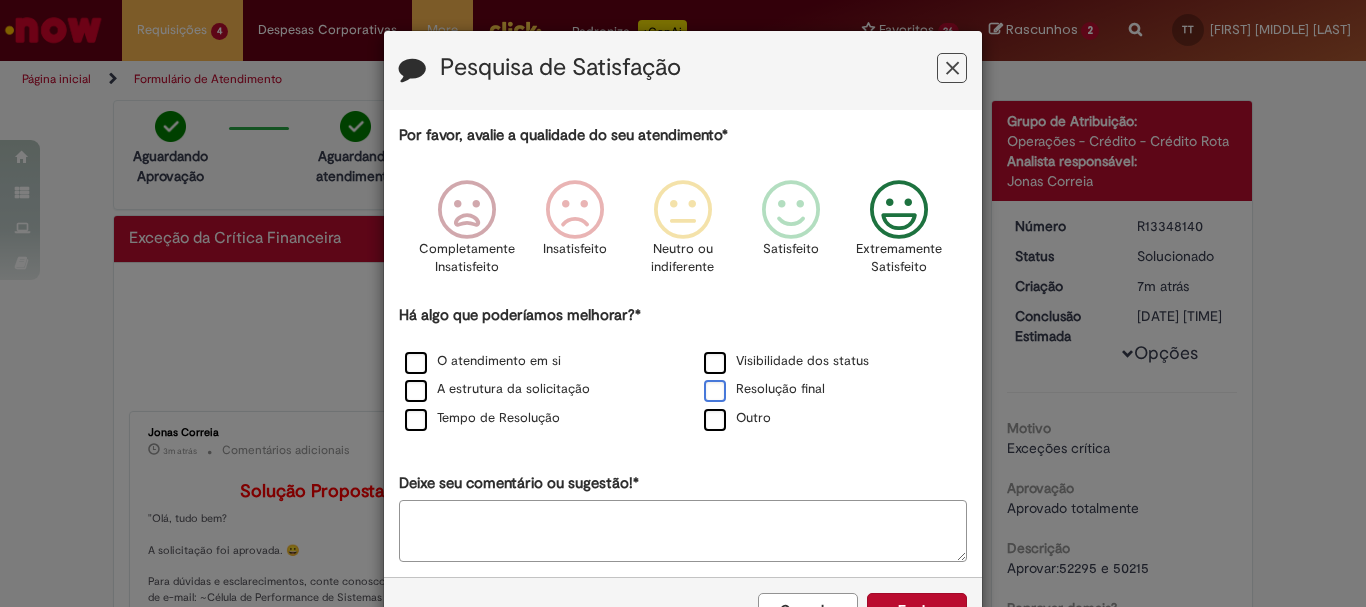 click on "Resolução final" at bounding box center [764, 389] 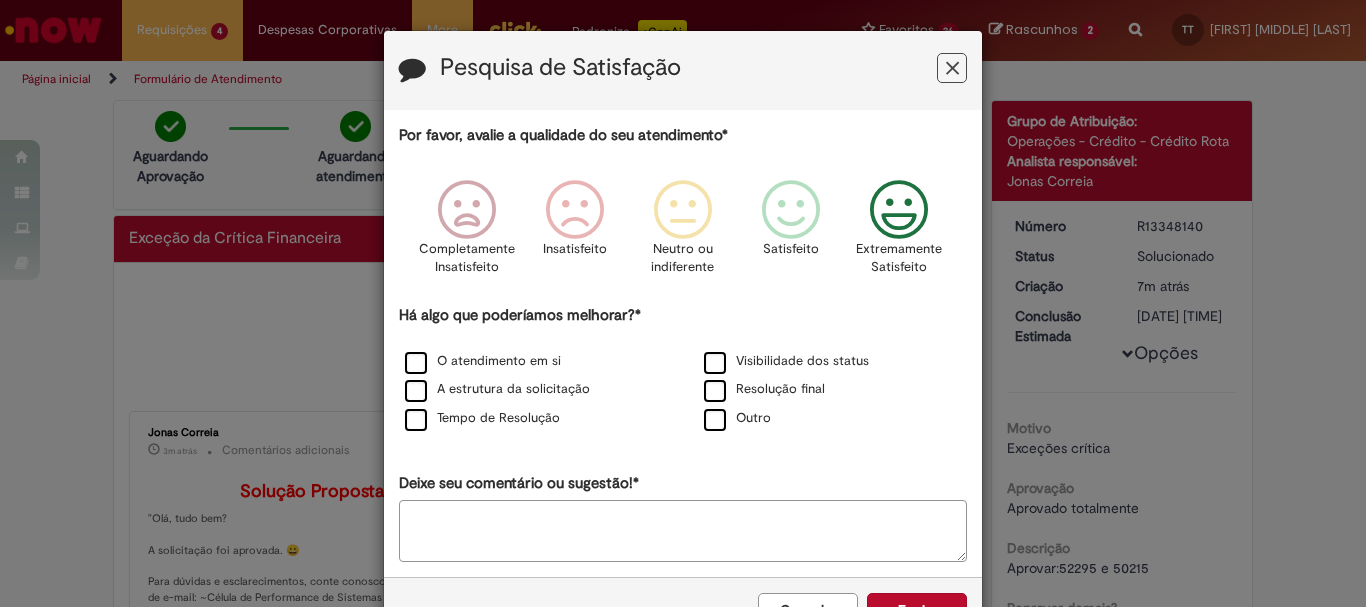 scroll, scrollTop: 66, scrollLeft: 0, axis: vertical 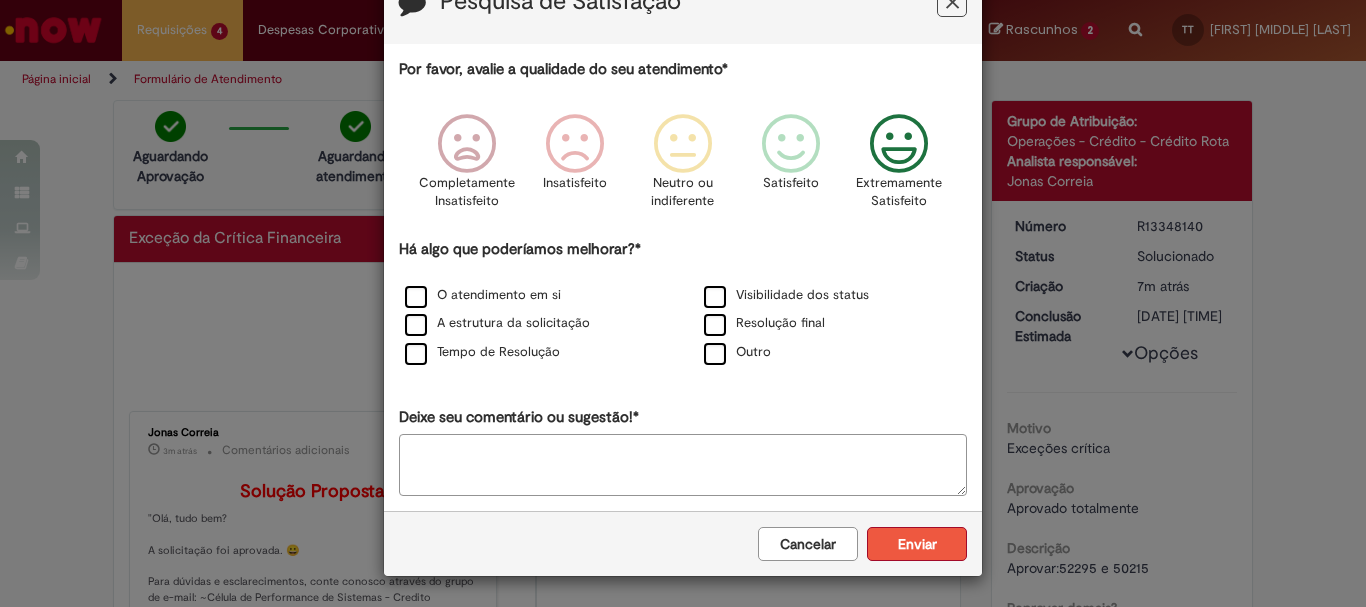 click on "Enviar" at bounding box center [917, 544] 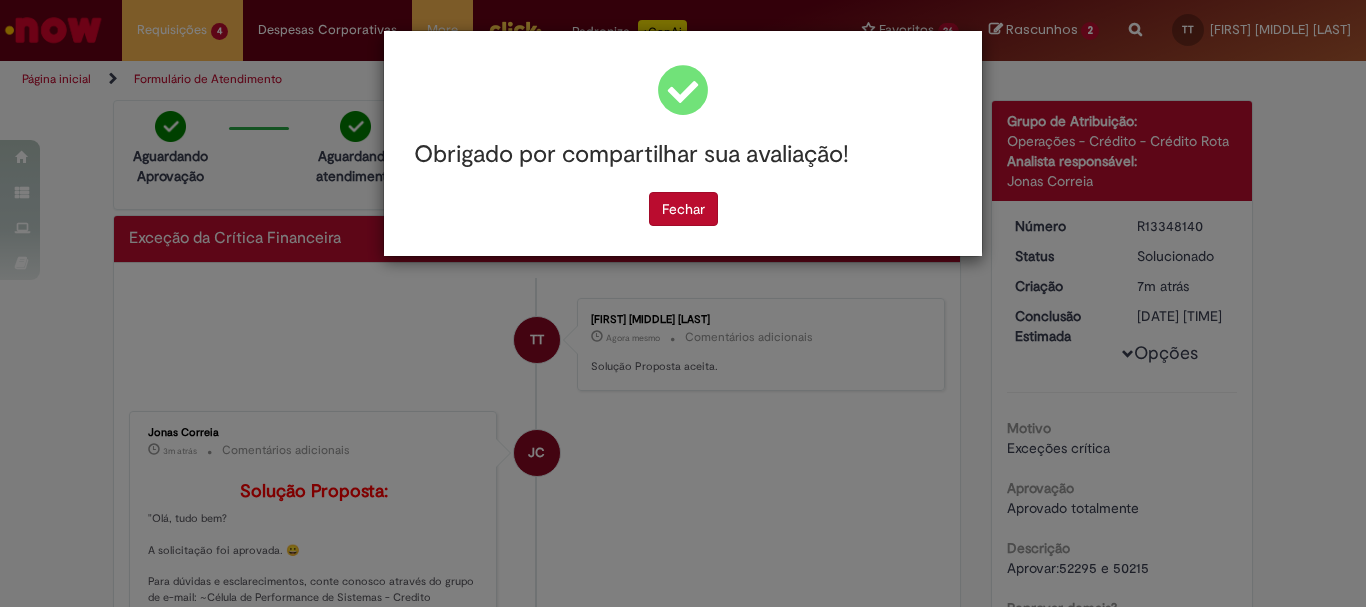 scroll, scrollTop: 0, scrollLeft: 0, axis: both 